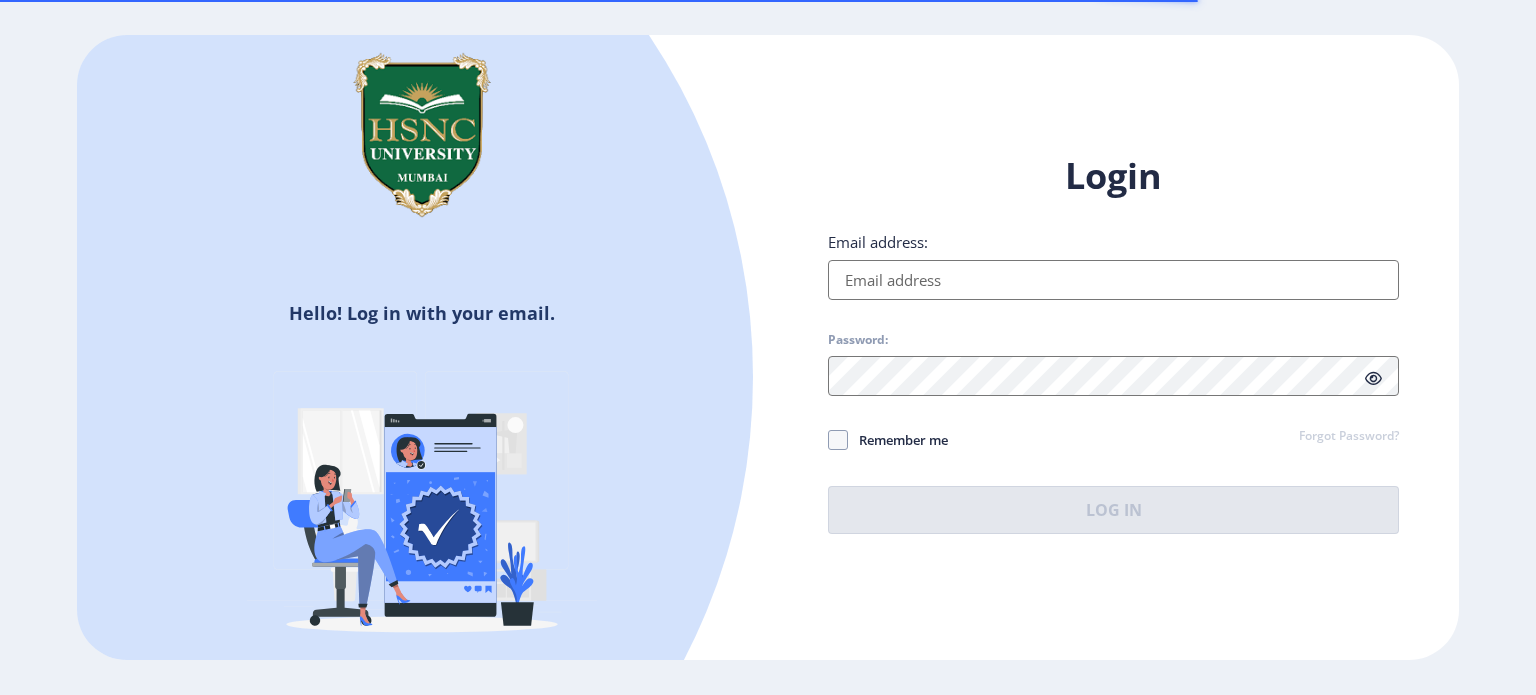 scroll, scrollTop: 0, scrollLeft: 0, axis: both 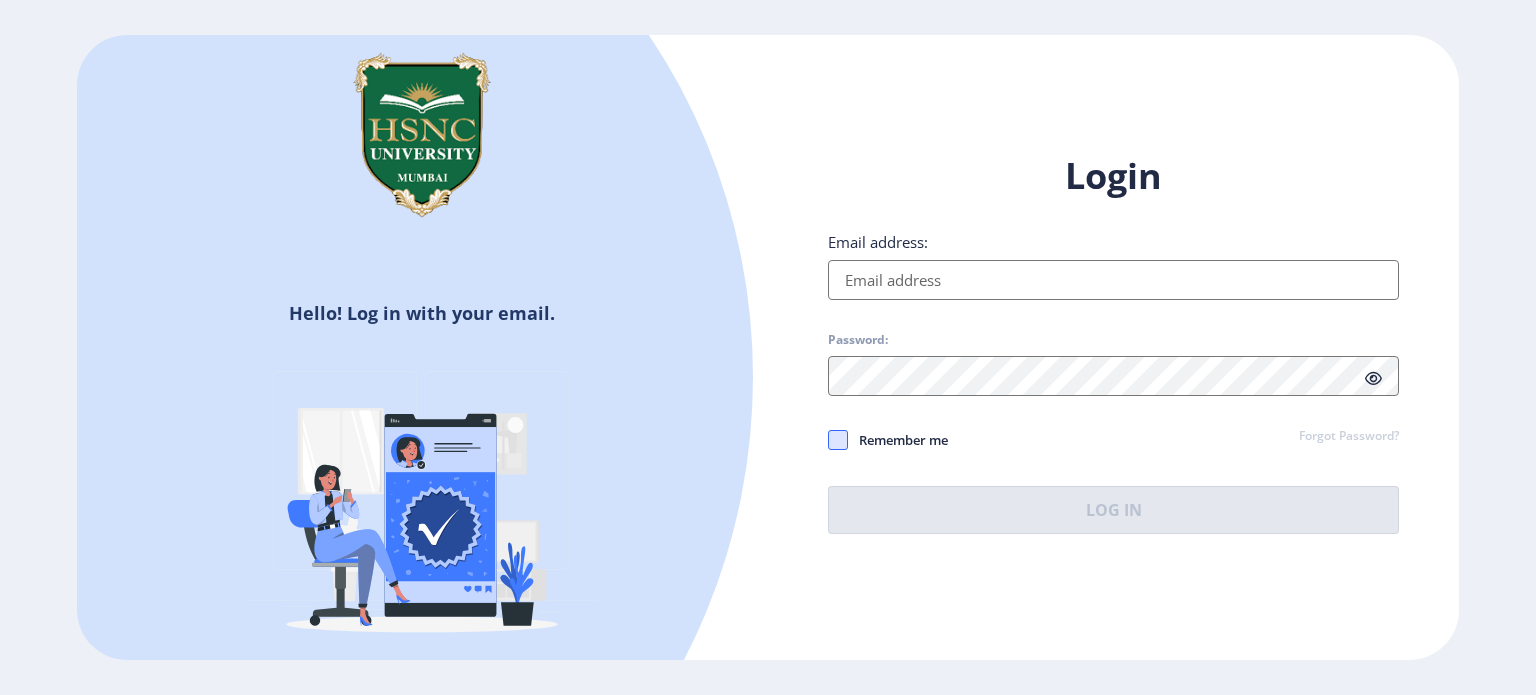 type on "[EMAIL]" 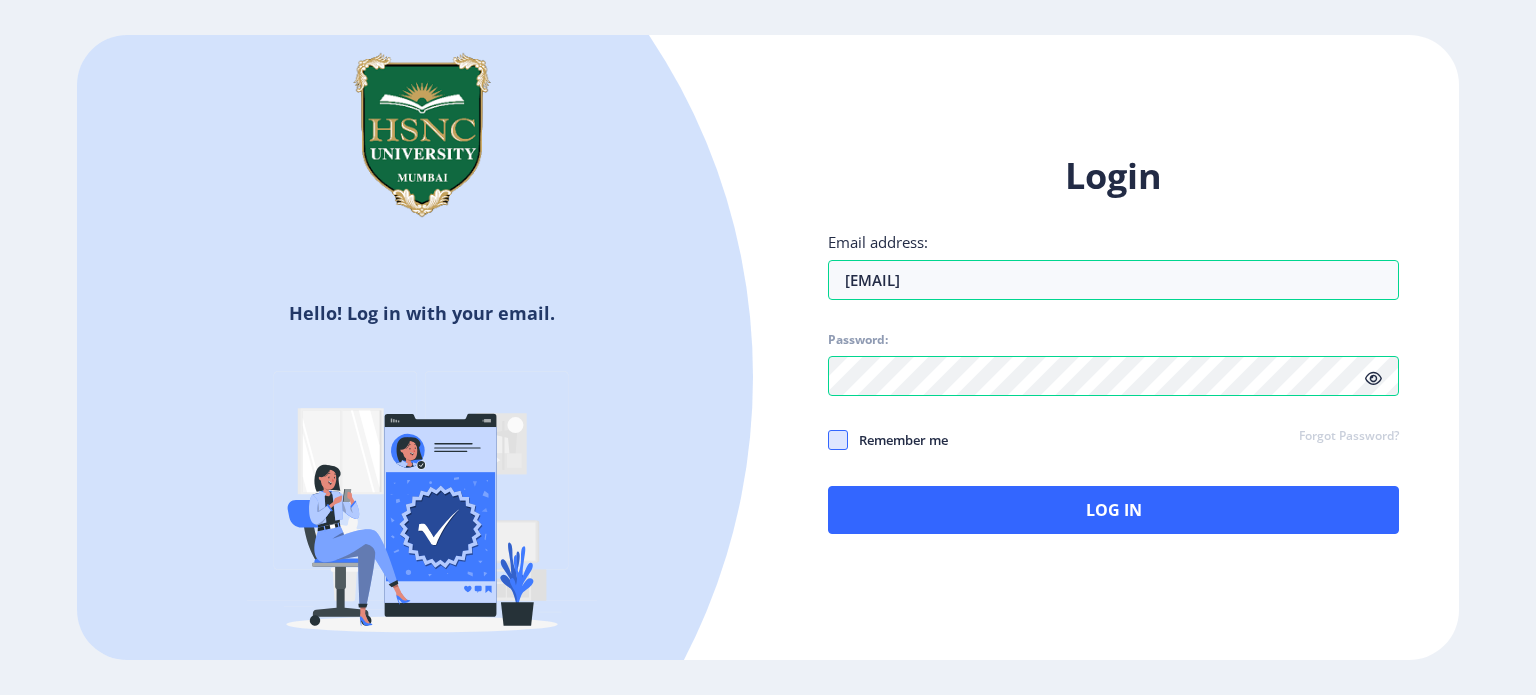 click 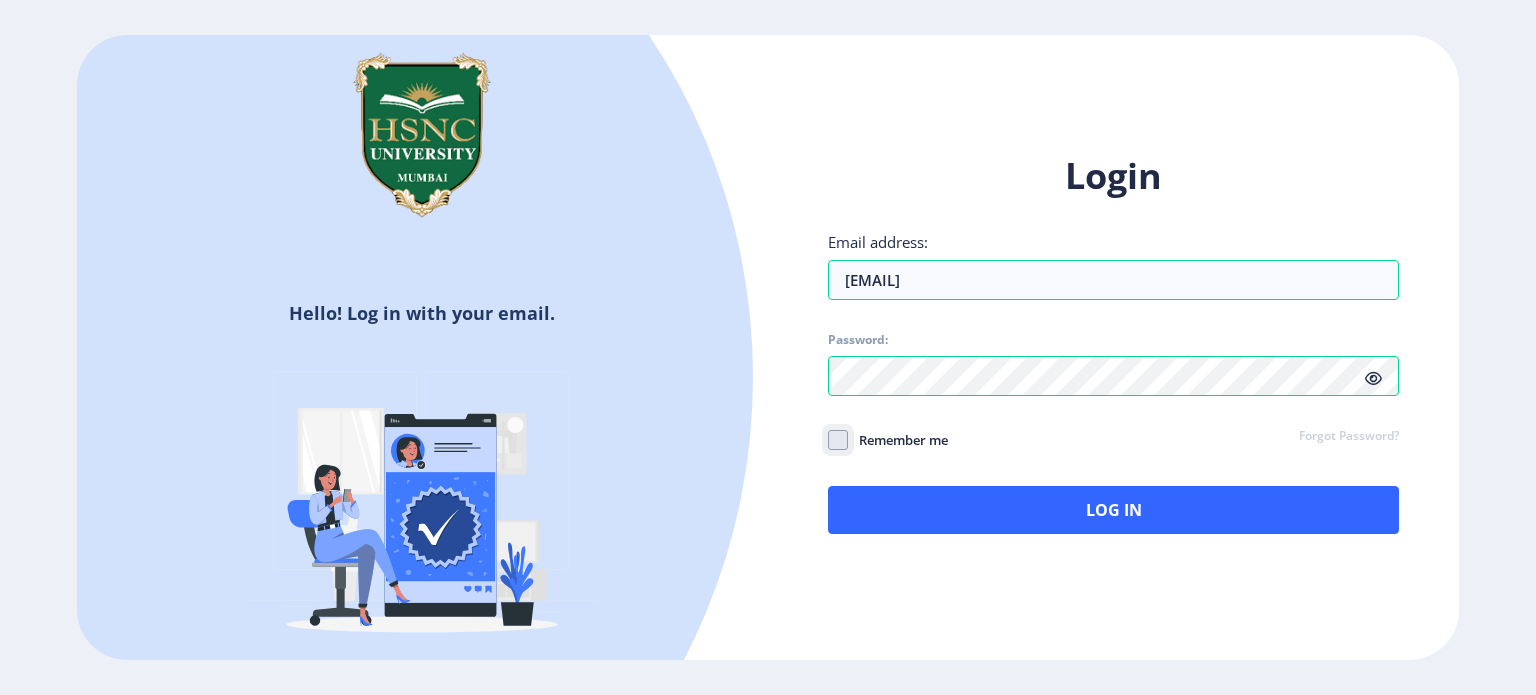 click on "Remember me" 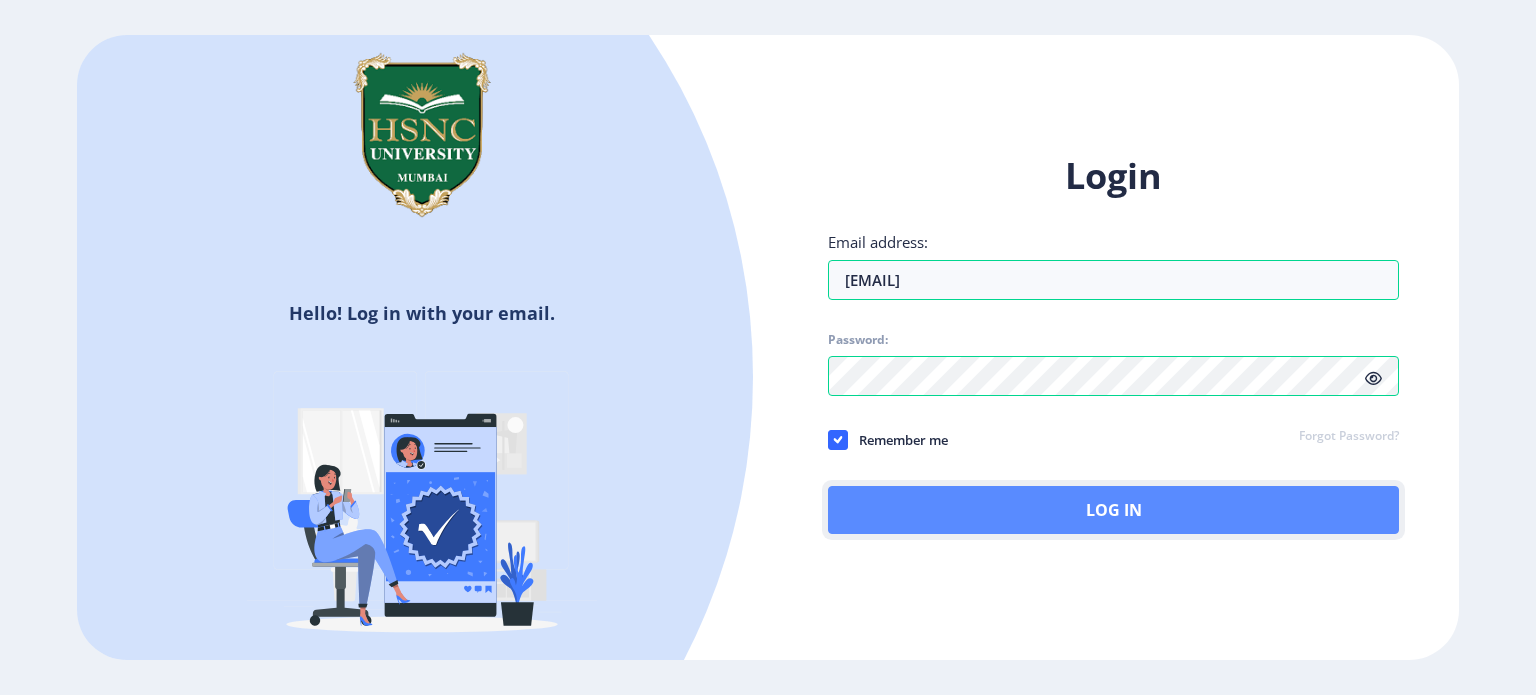 click on "Log In" 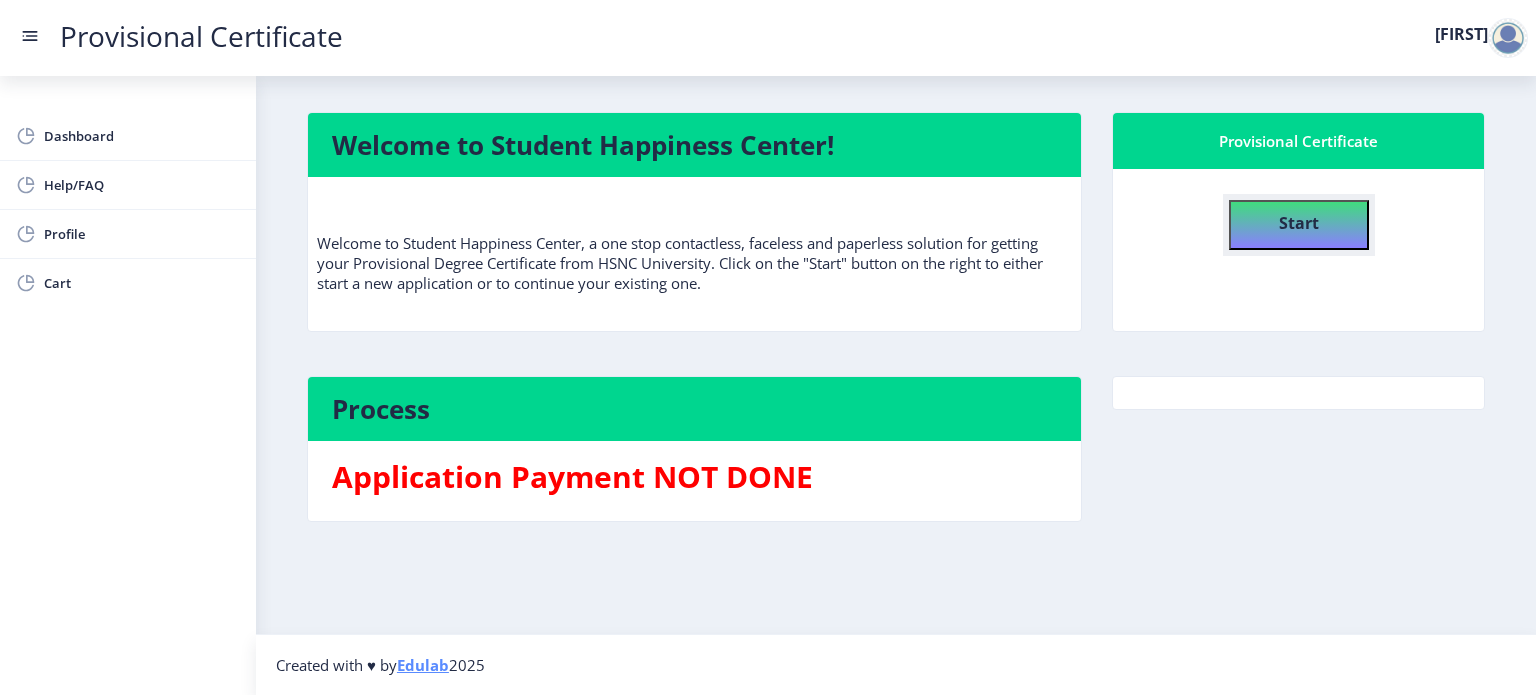 click on "Start" 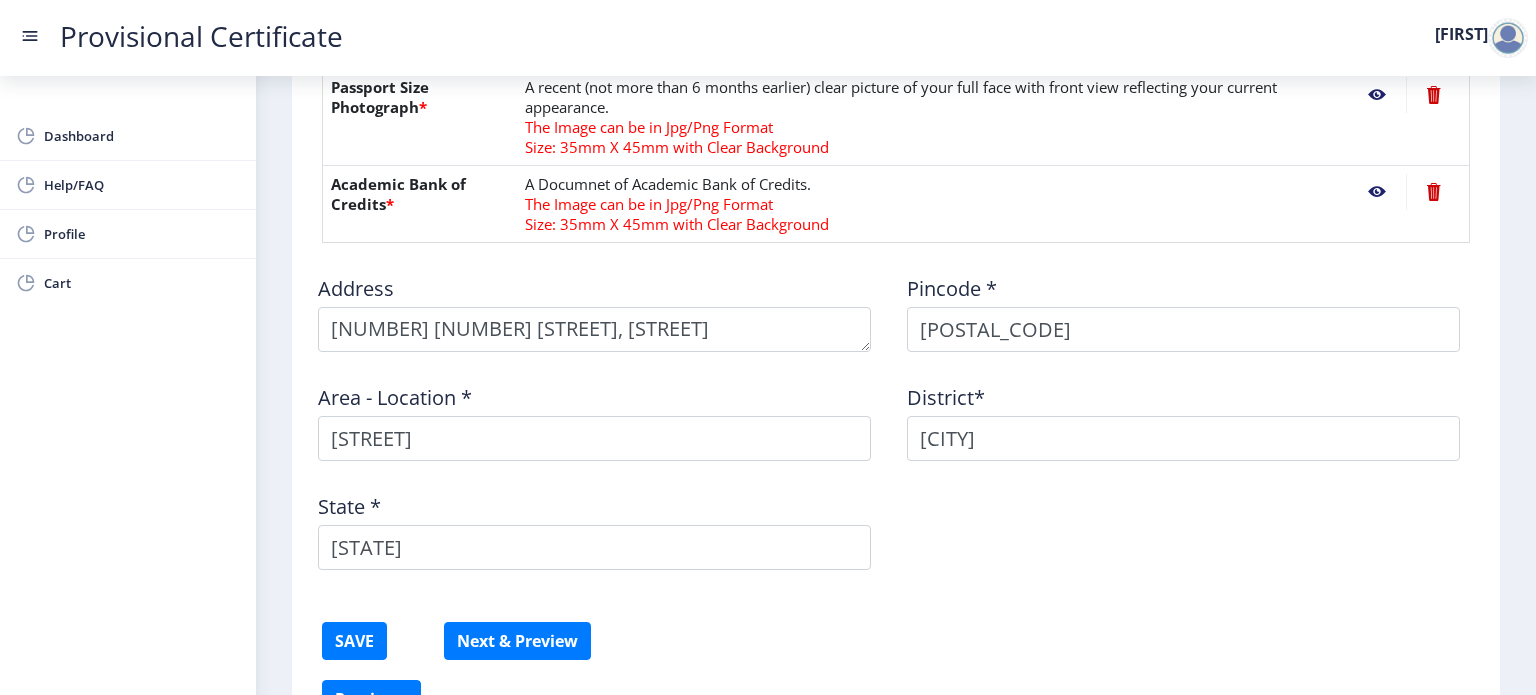 scroll, scrollTop: 967, scrollLeft: 0, axis: vertical 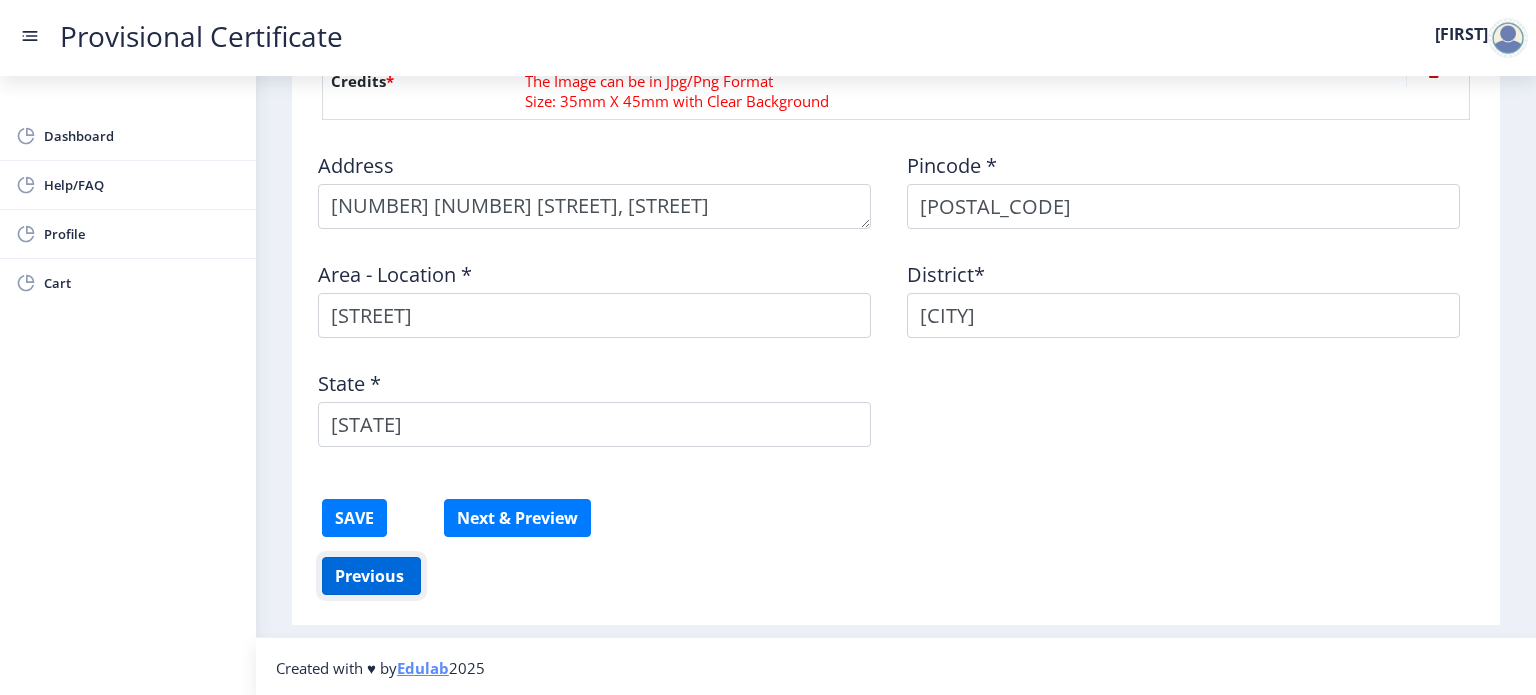 click on "Previous ‍" 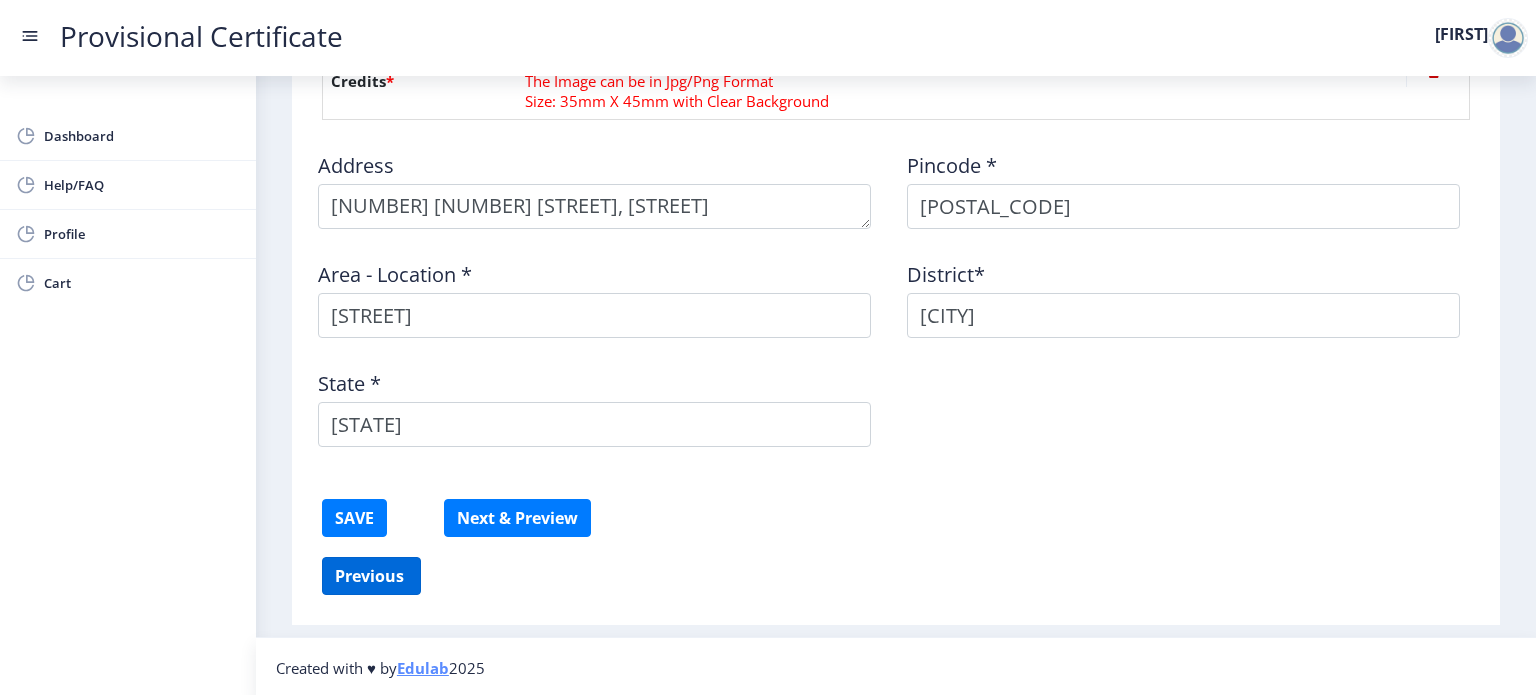 select on "O" 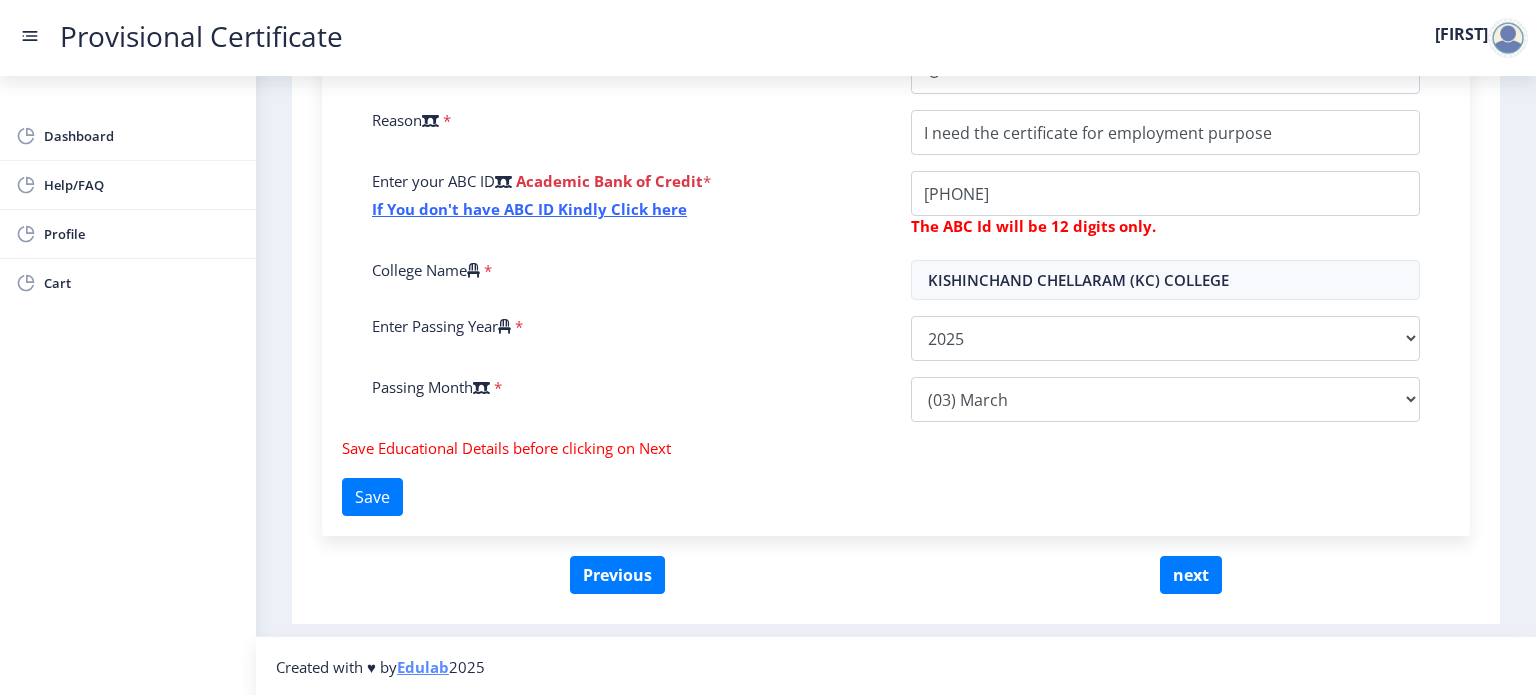 scroll, scrollTop: 479, scrollLeft: 0, axis: vertical 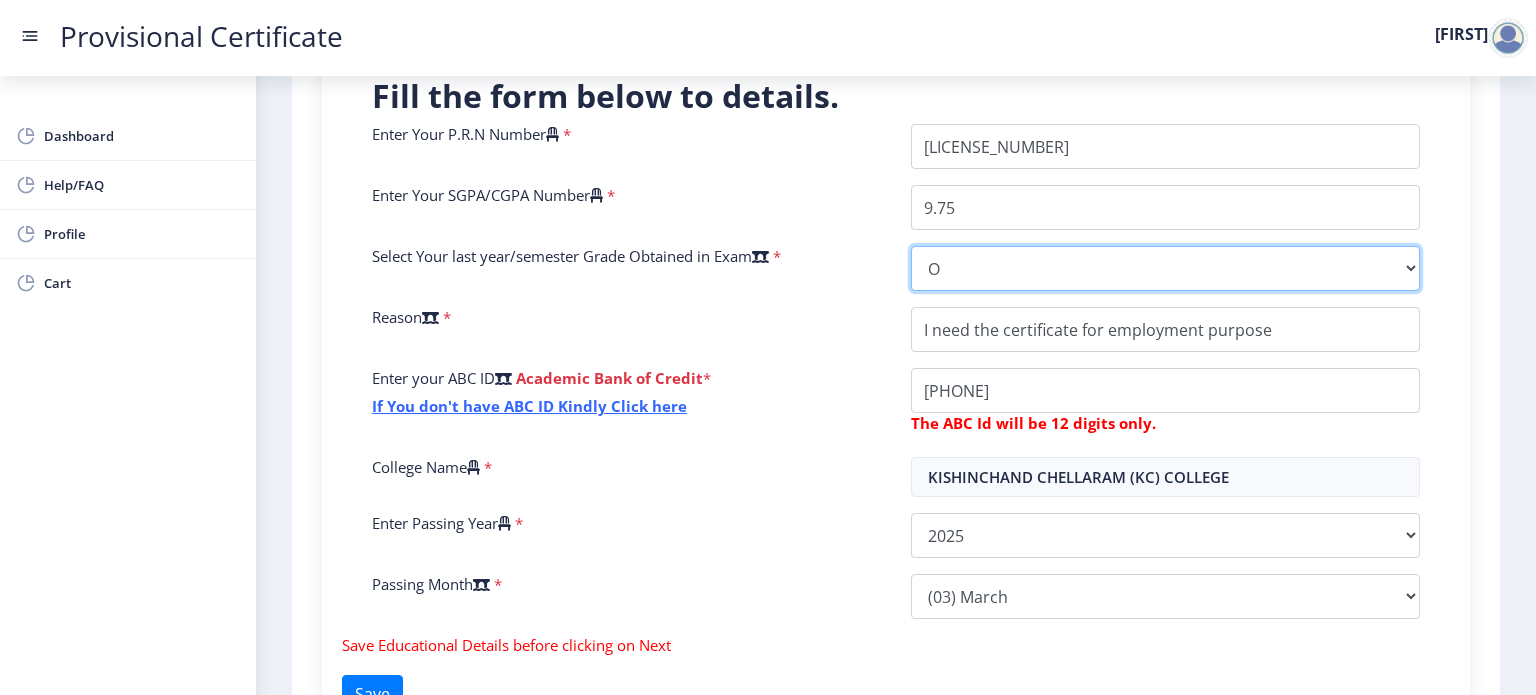 click on "Select Grade  O   A+   A   B+   B   C   D   F(Fail)" at bounding box center [1165, 268] 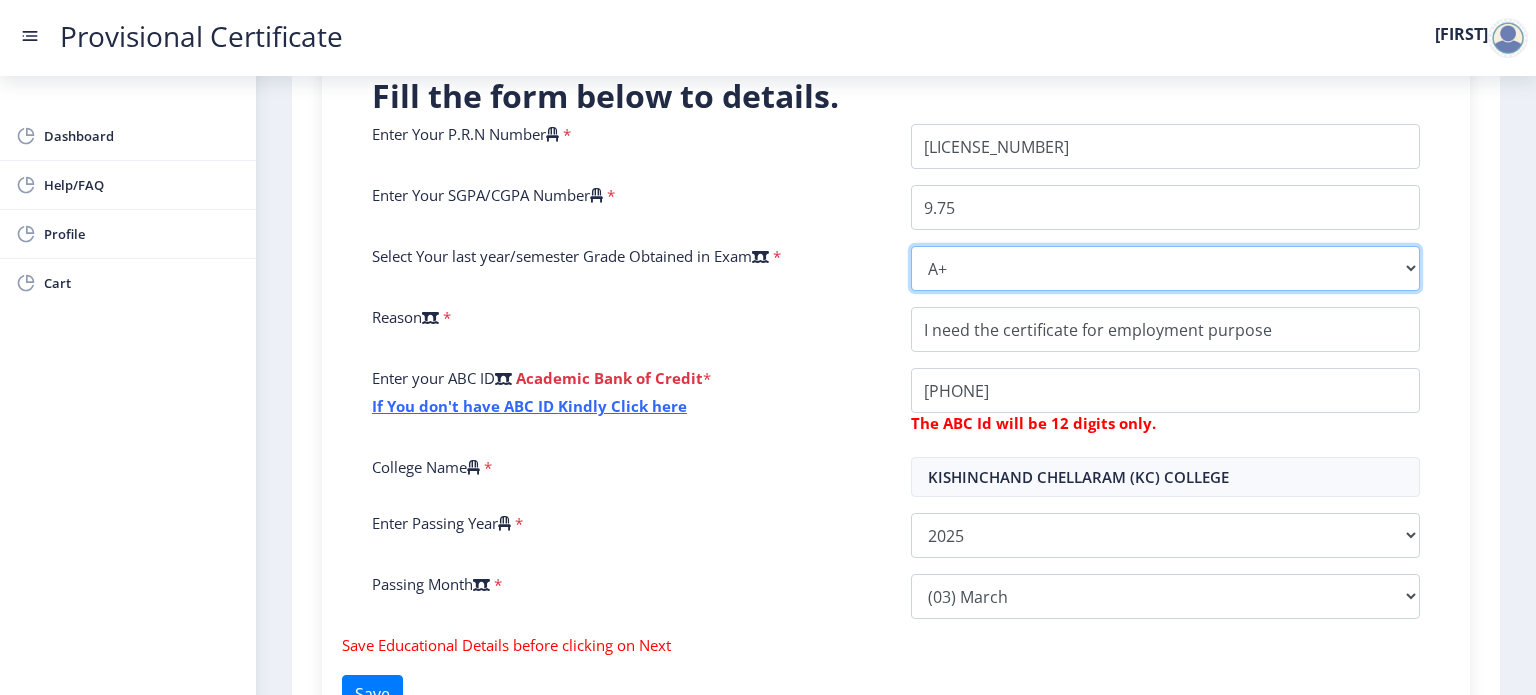 click on "Select Grade  O   A+   A   B+   B   C   D   F(Fail)" at bounding box center (1165, 268) 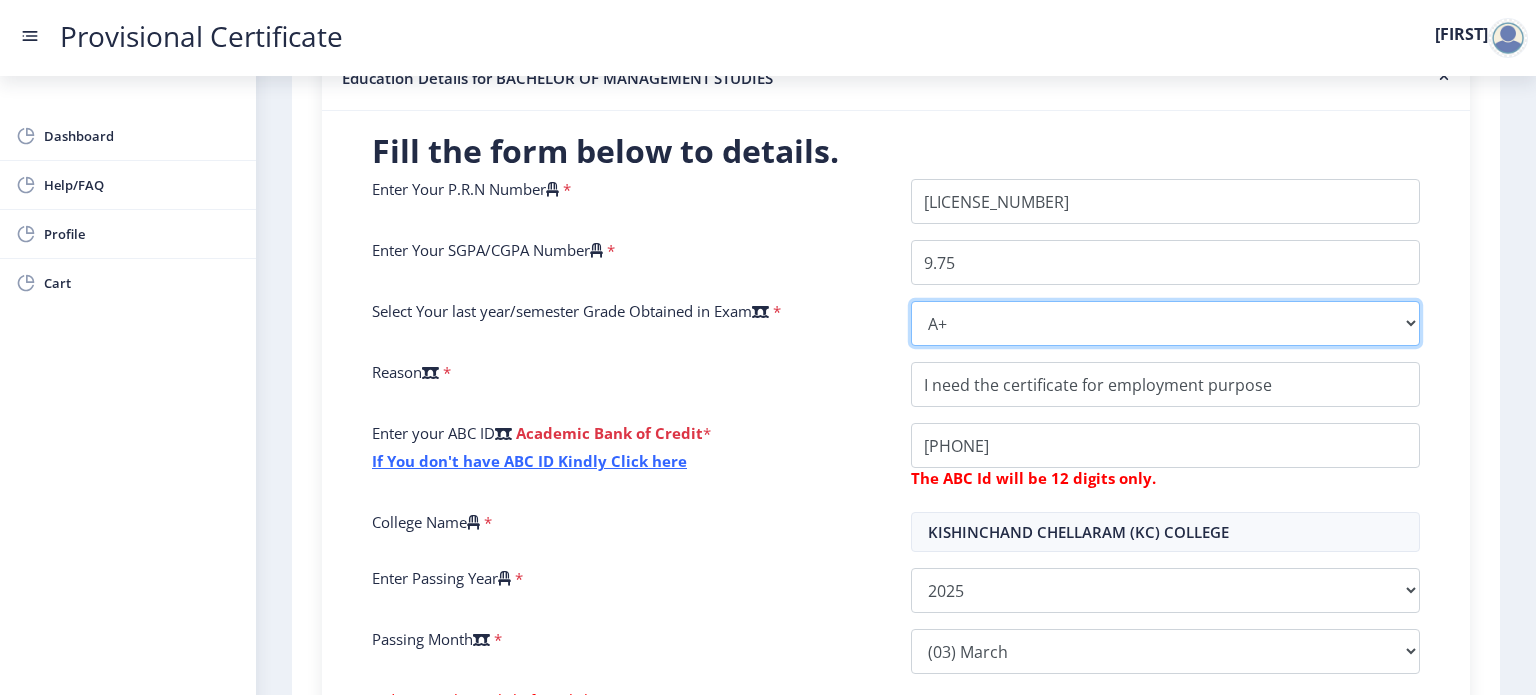 scroll, scrollTop: 676, scrollLeft: 0, axis: vertical 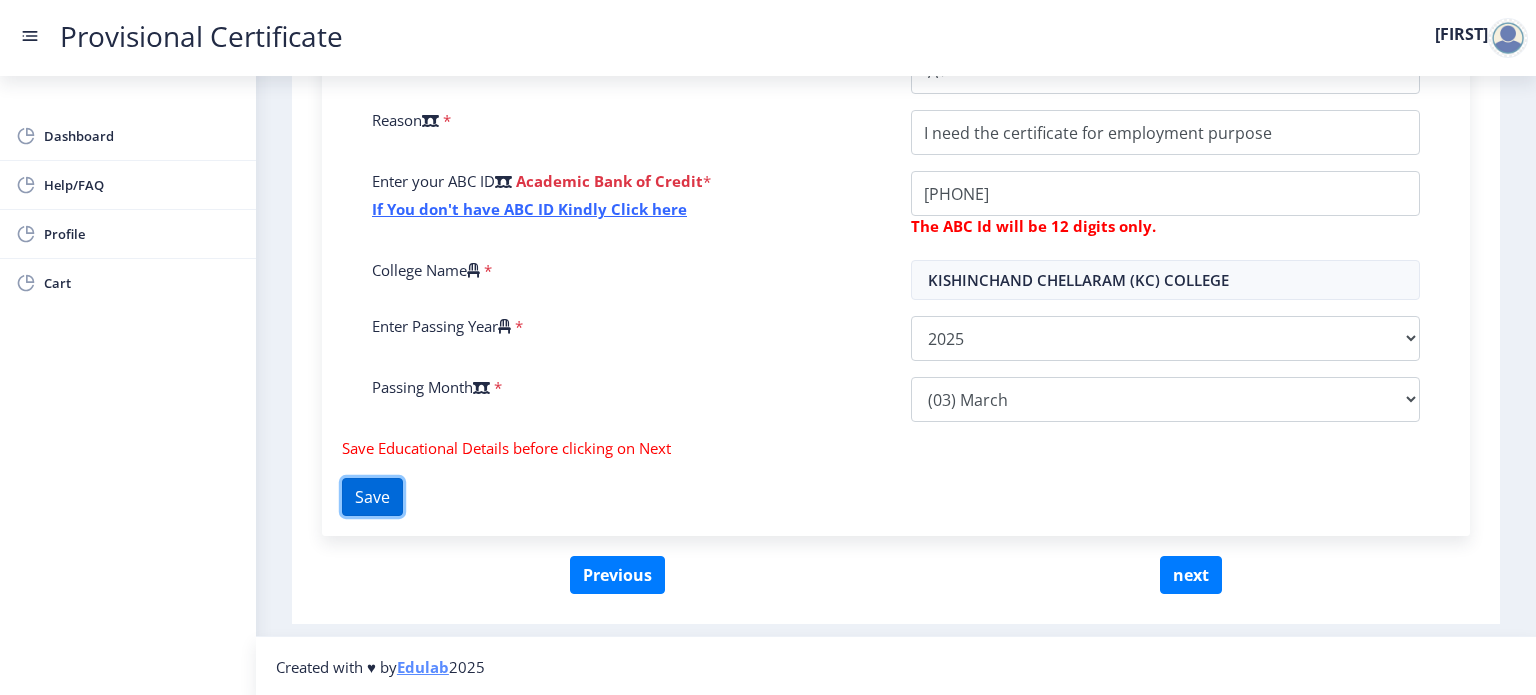 click on "Save" 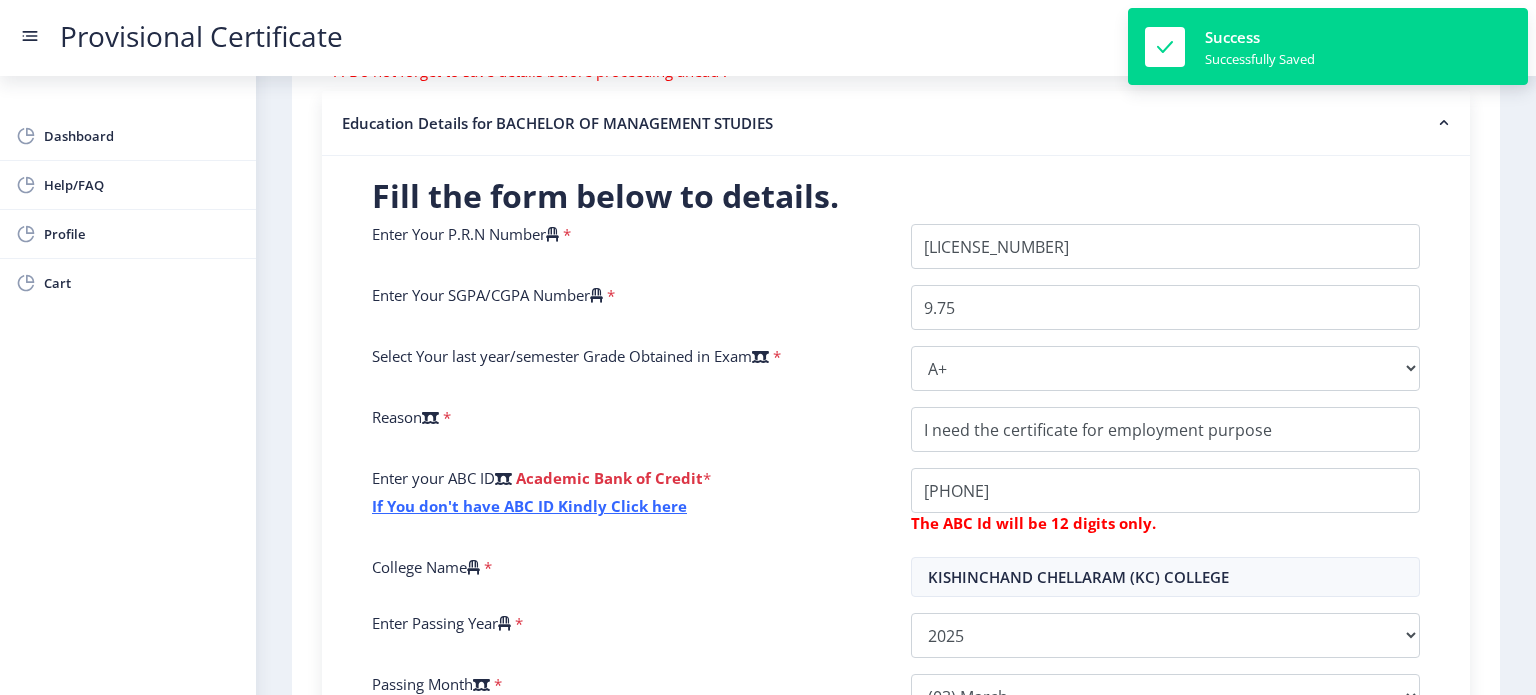 scroll, scrollTop: 676, scrollLeft: 0, axis: vertical 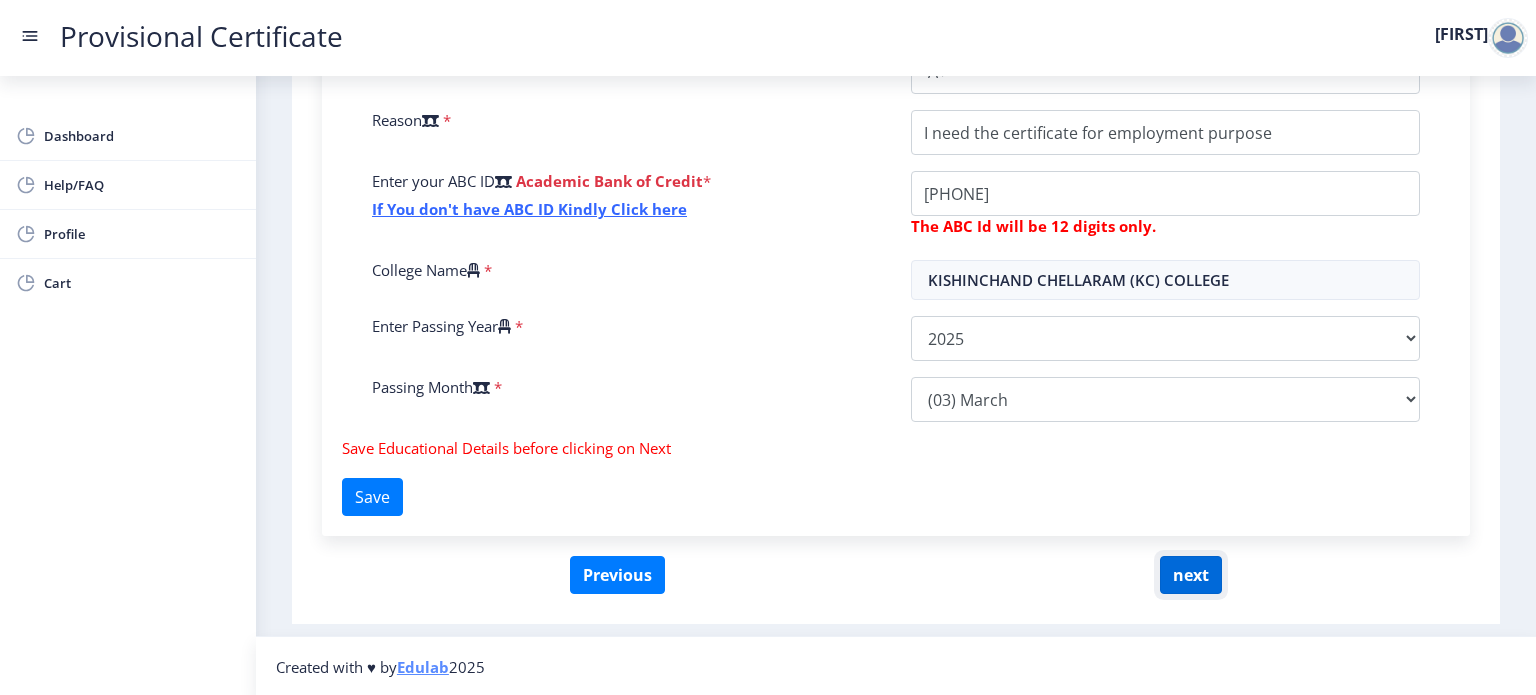 click on "next" 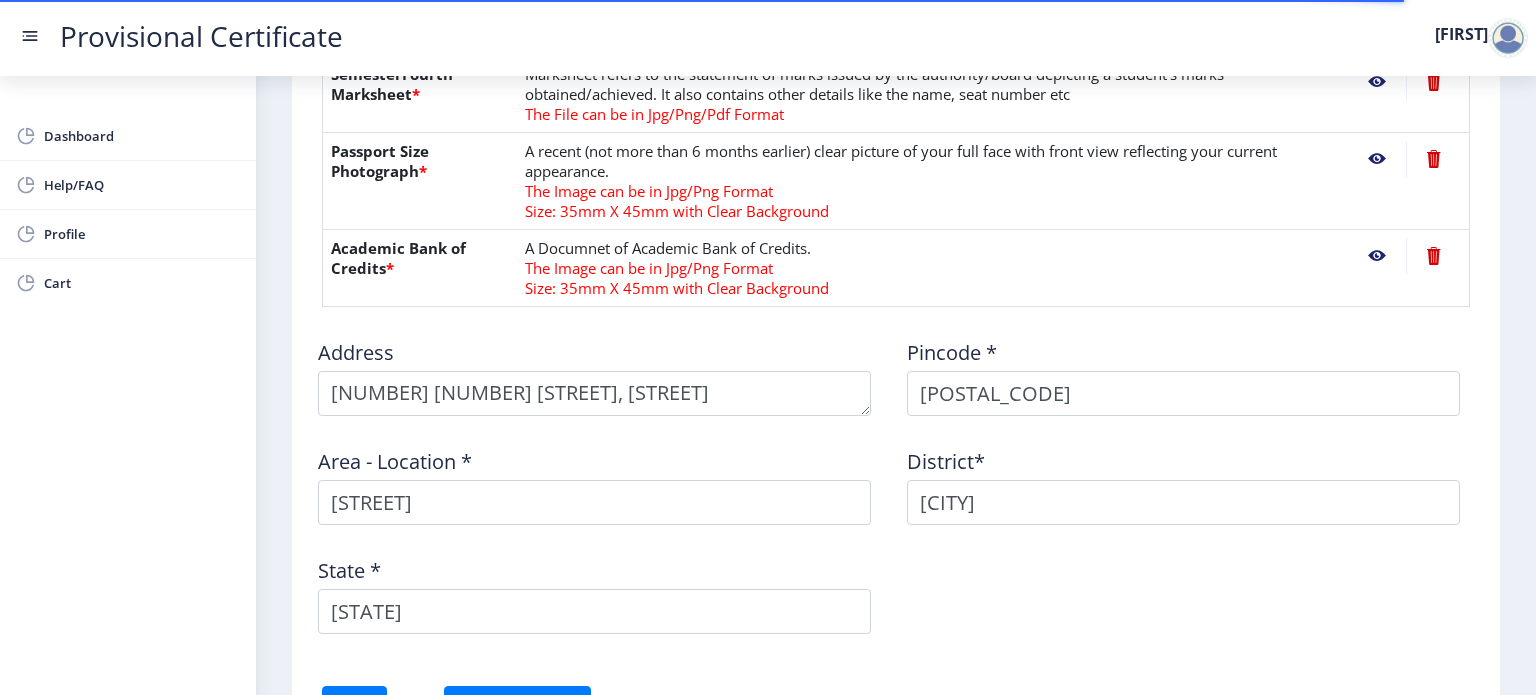 scroll, scrollTop: 967, scrollLeft: 0, axis: vertical 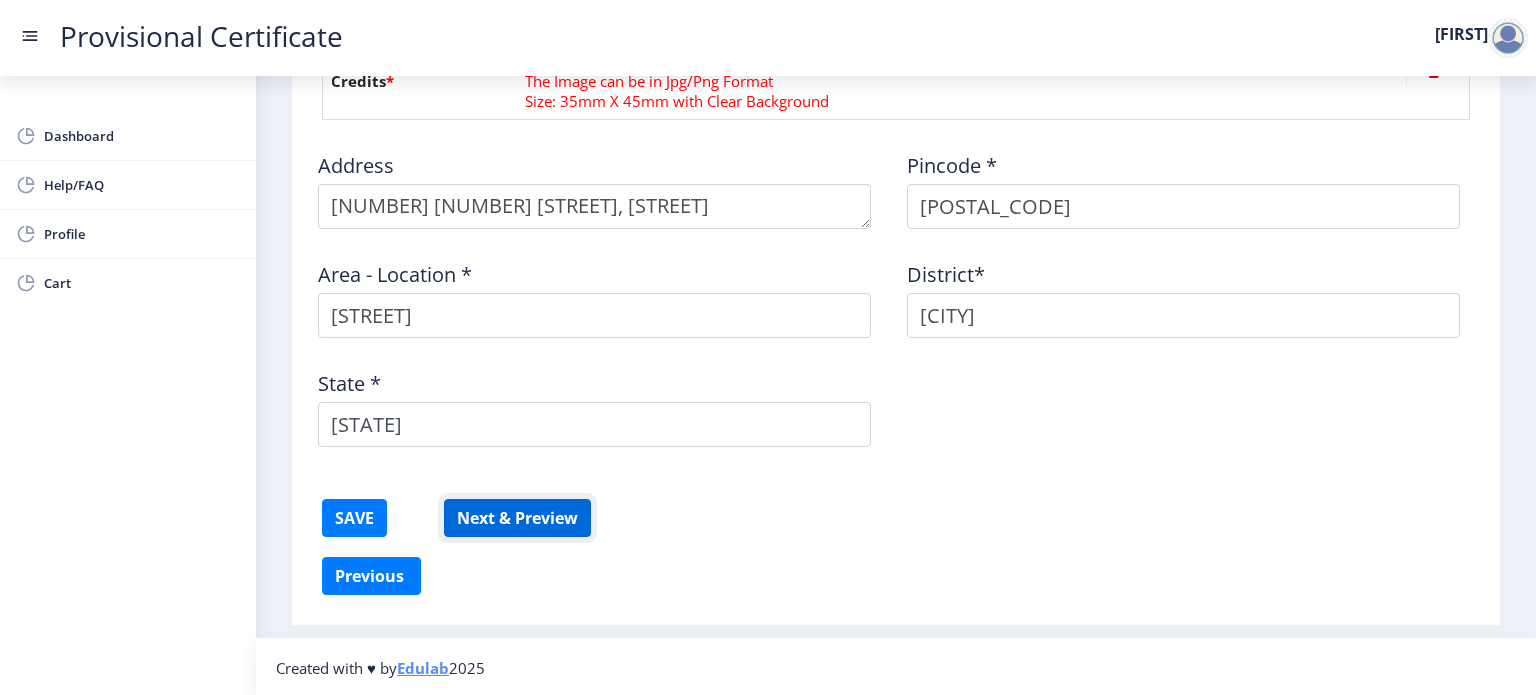 click on "Next & Preview" 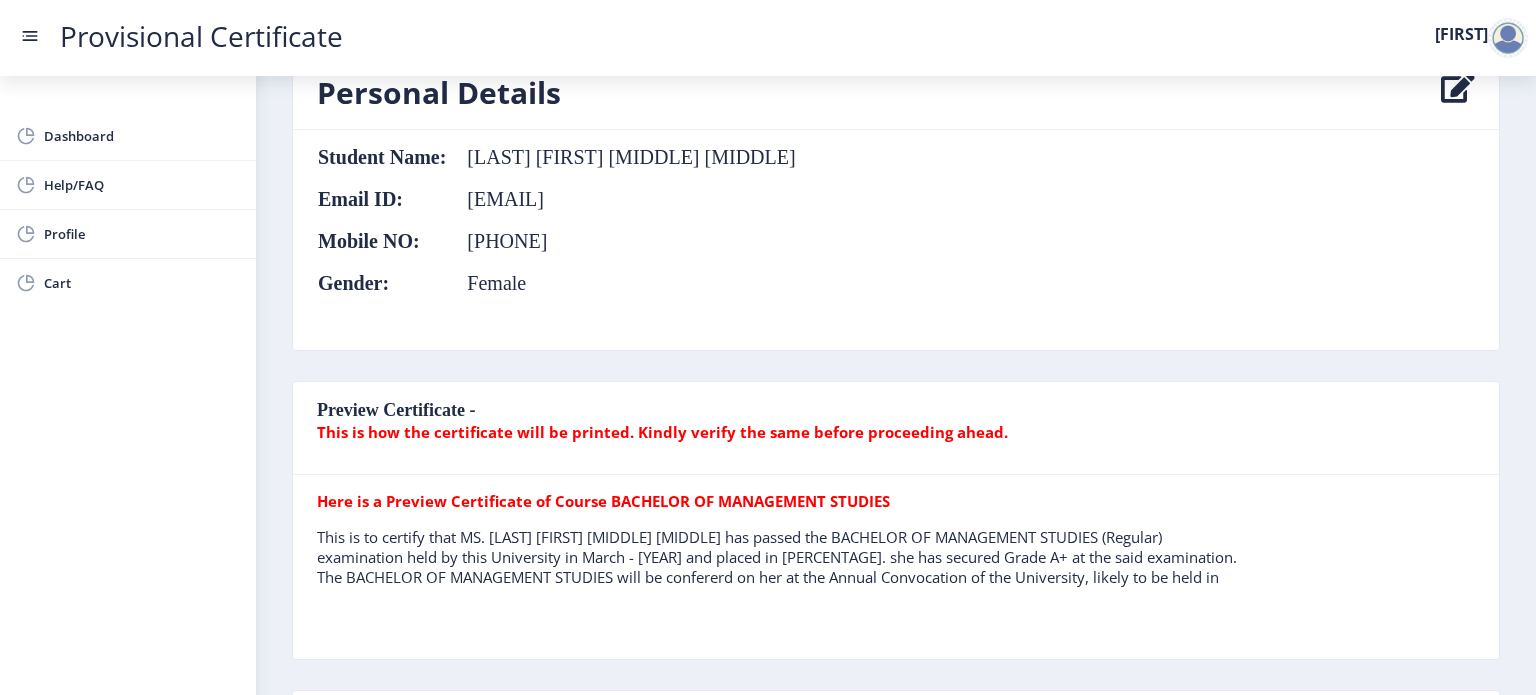 scroll, scrollTop: 0, scrollLeft: 0, axis: both 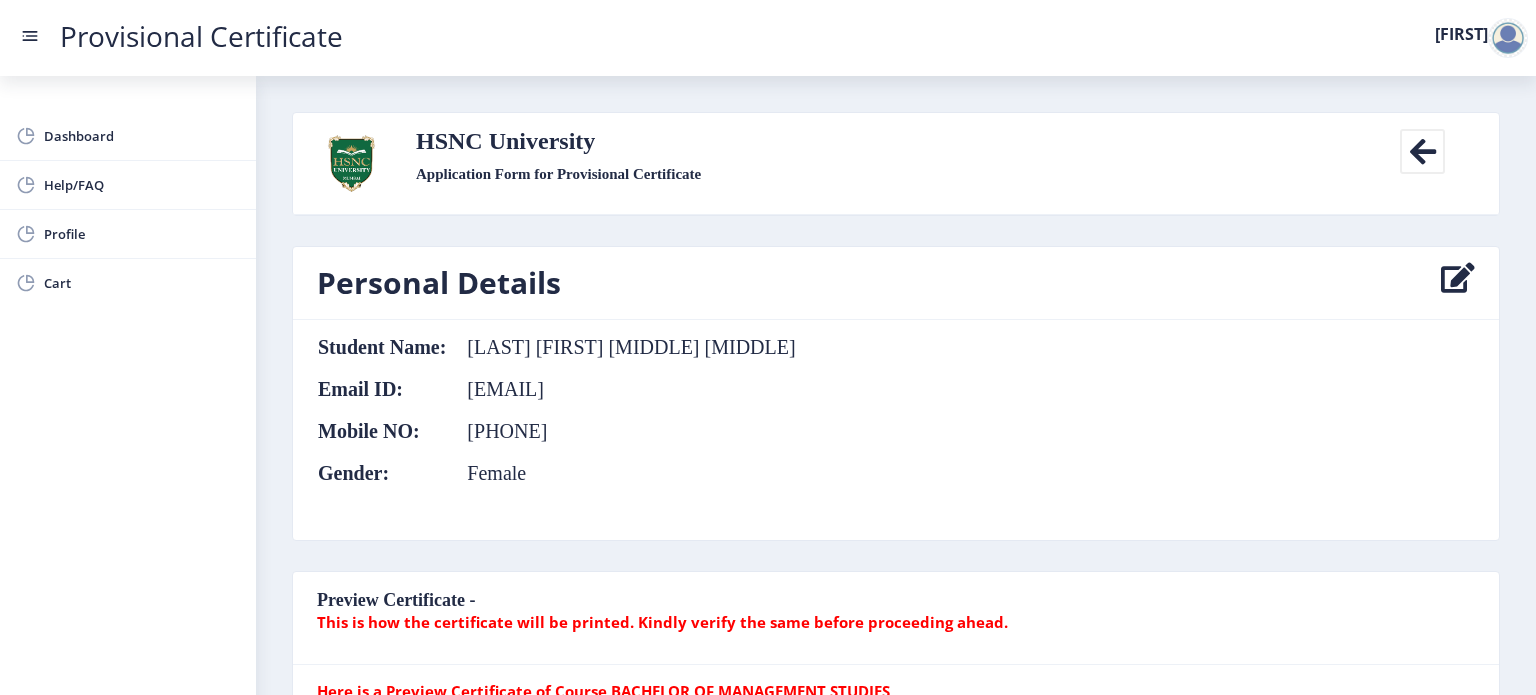 click 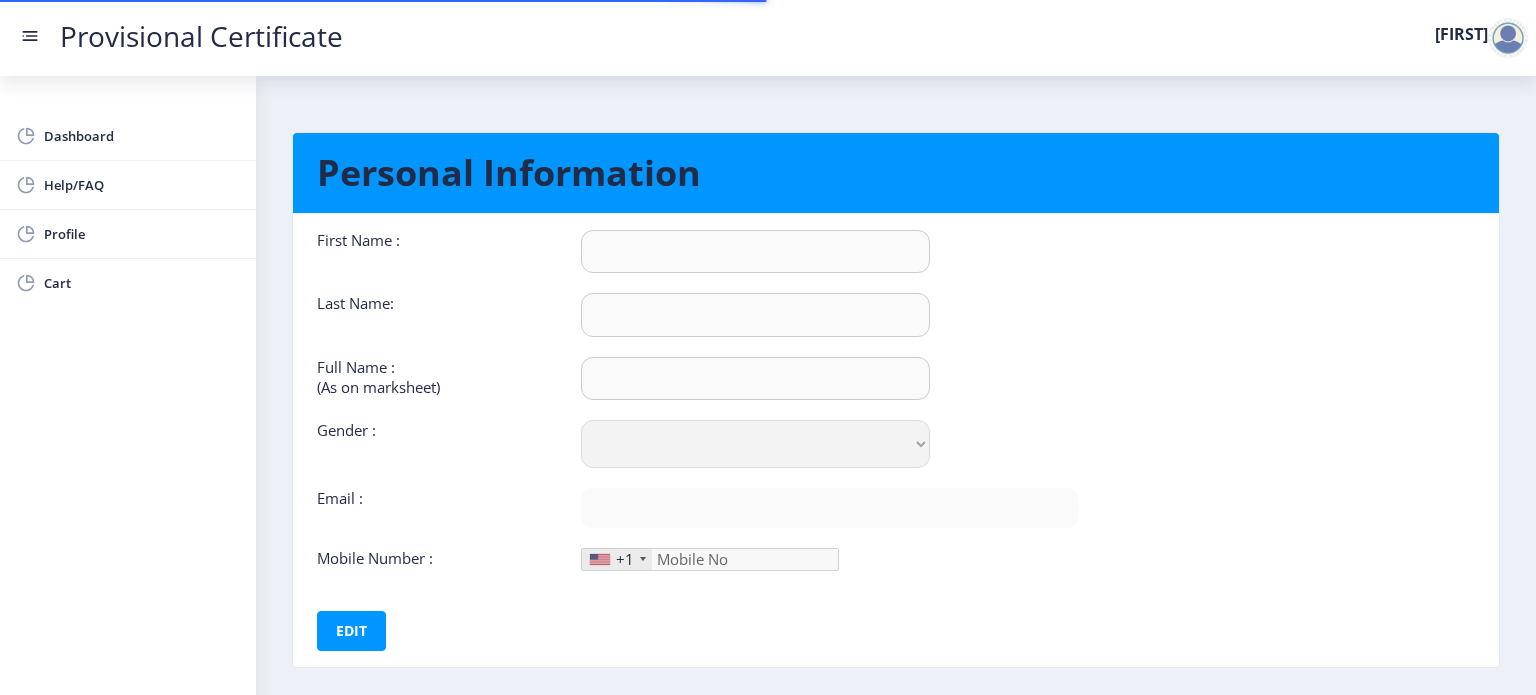 type on "[FIRST]" 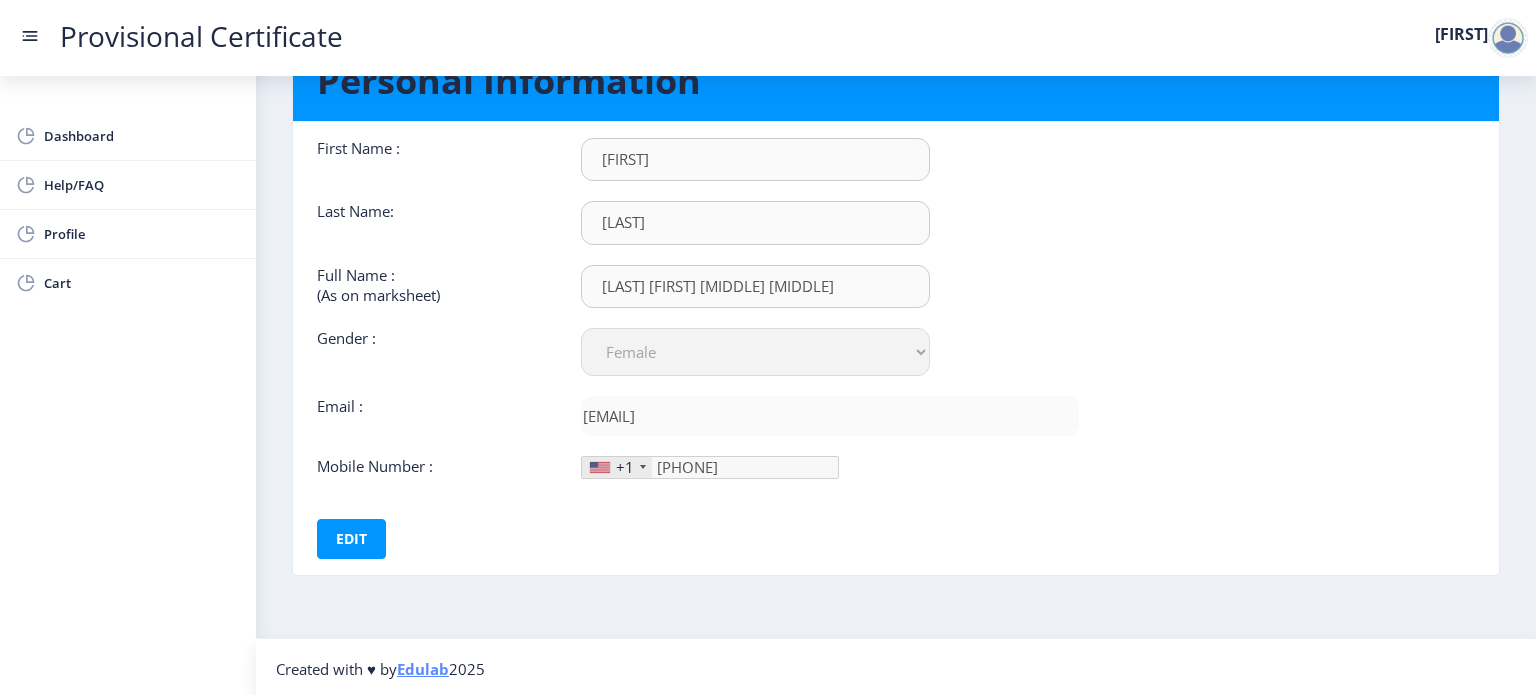 scroll, scrollTop: 0, scrollLeft: 0, axis: both 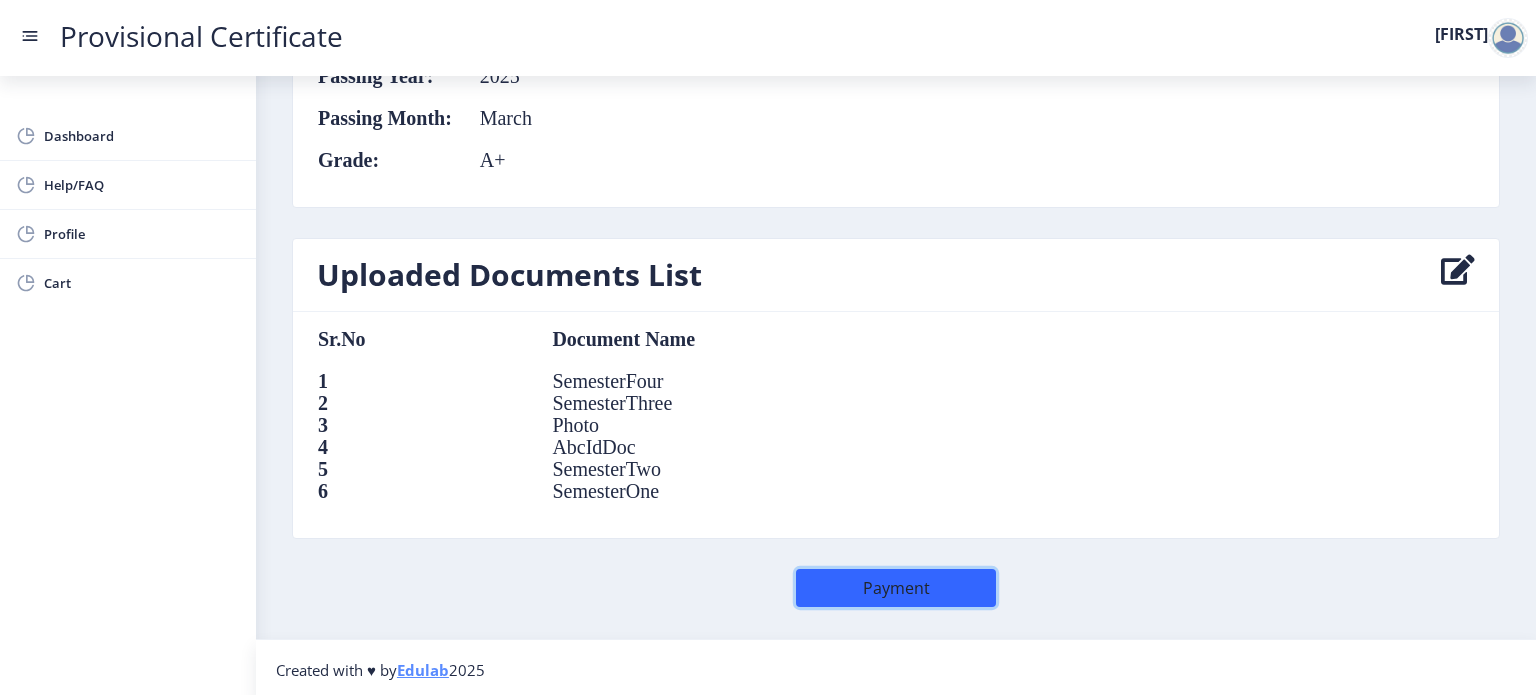 click on "Payment" 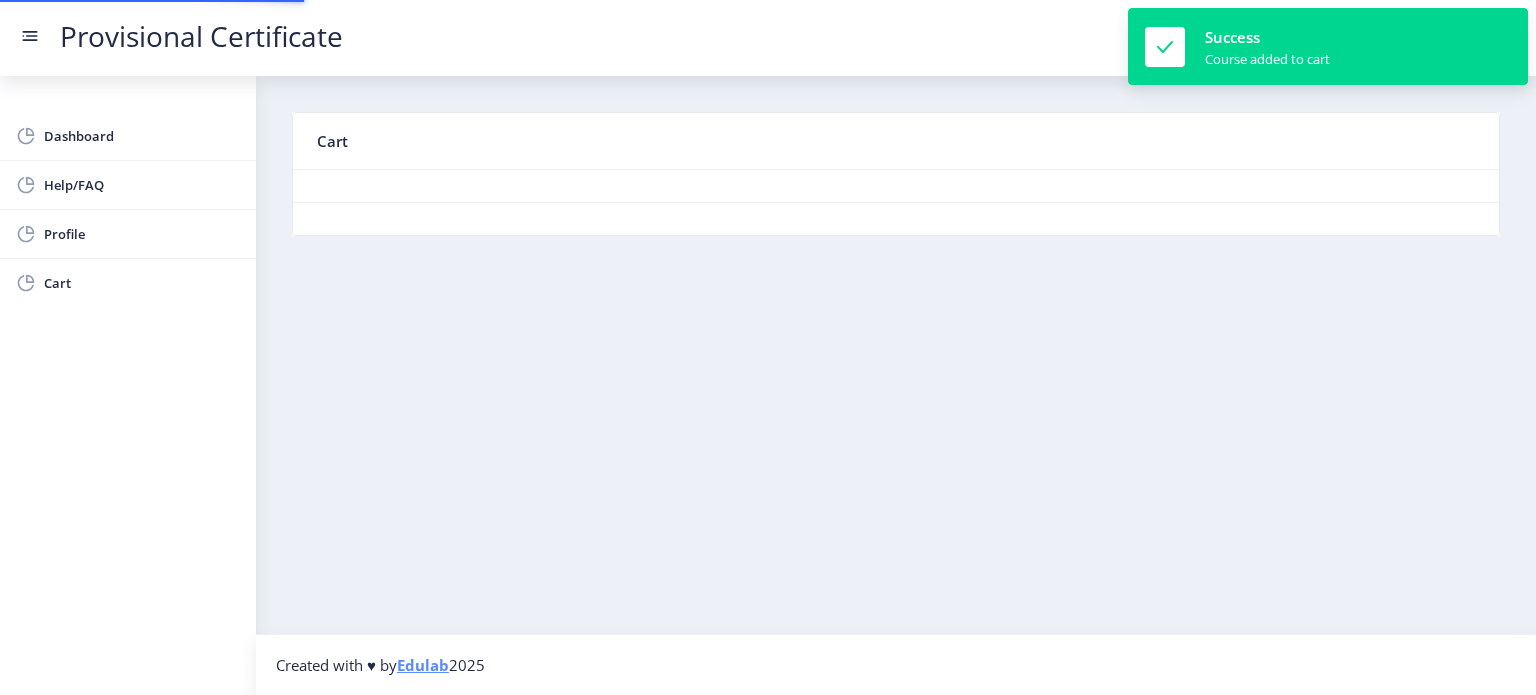 scroll, scrollTop: 0, scrollLeft: 0, axis: both 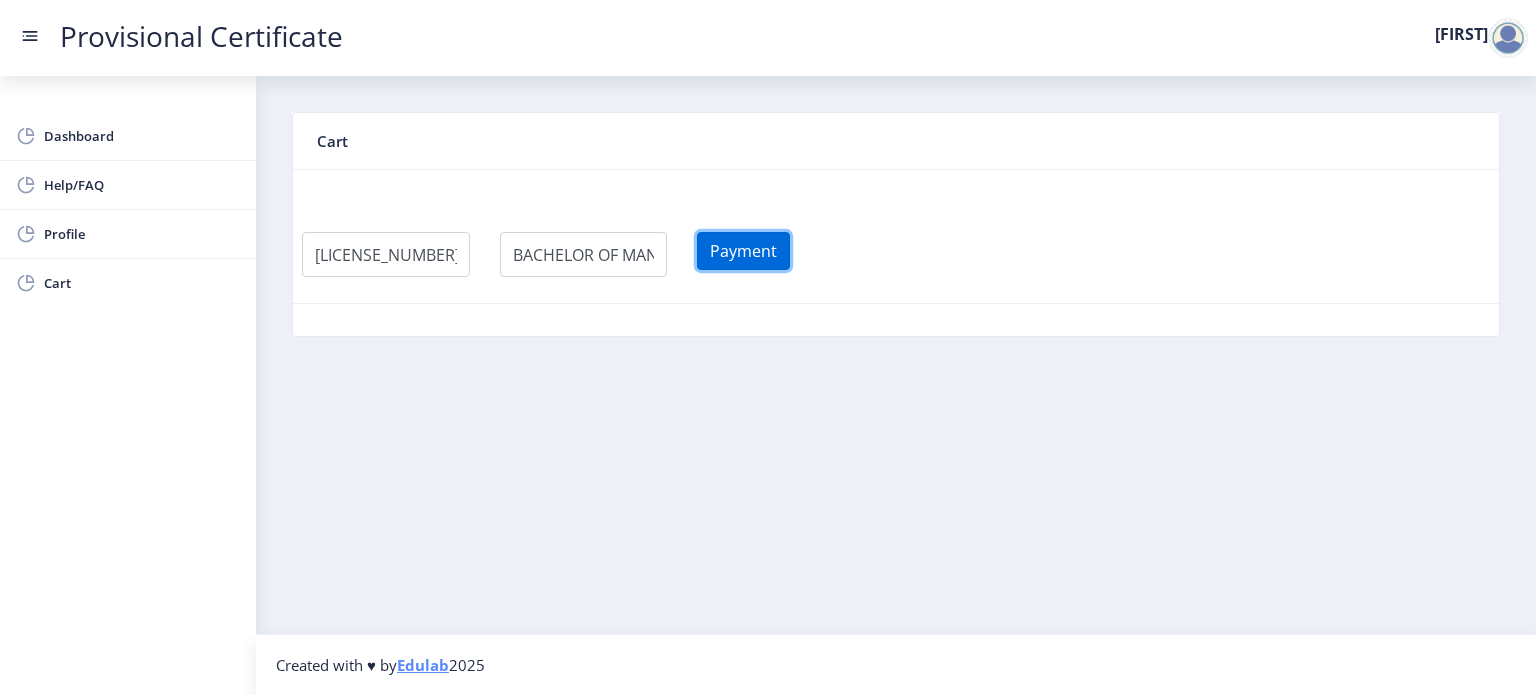 click on "Payment" 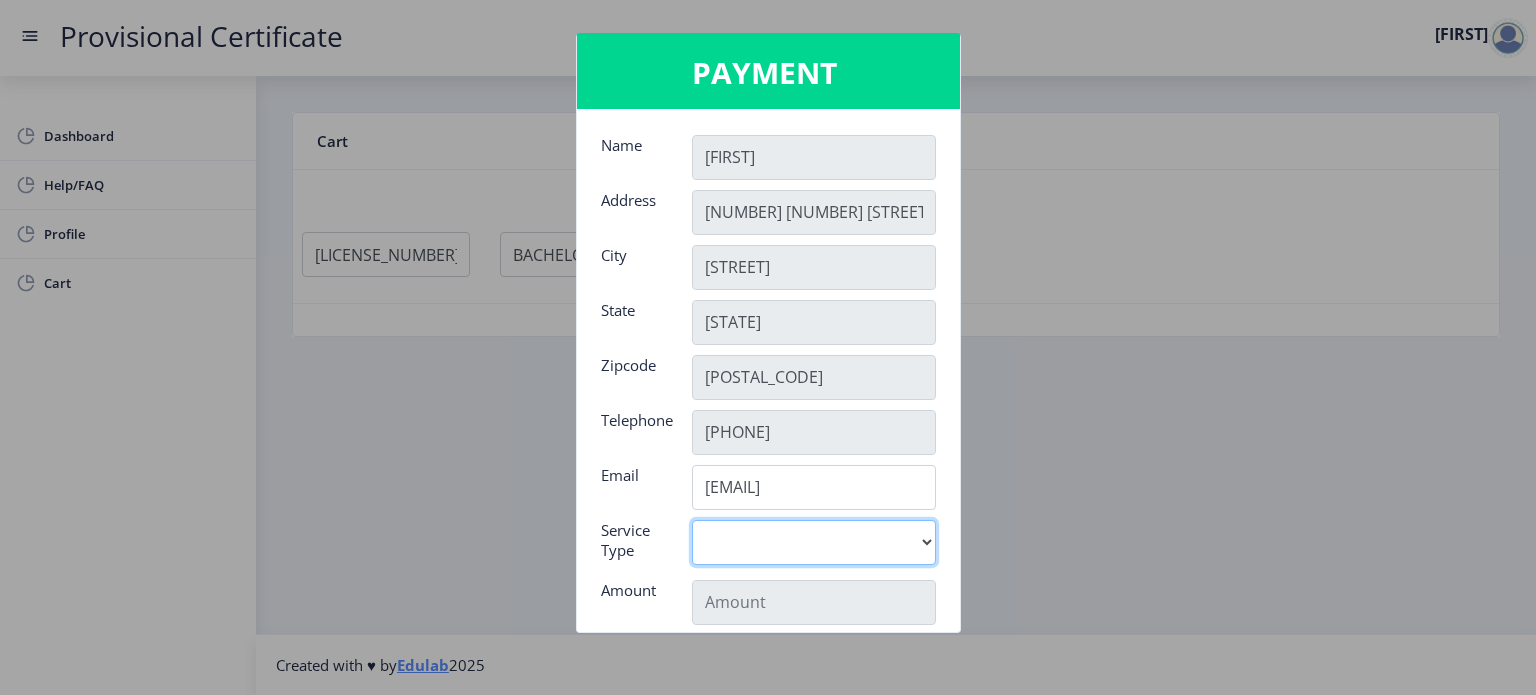 click on "Digital" at bounding box center [814, 542] 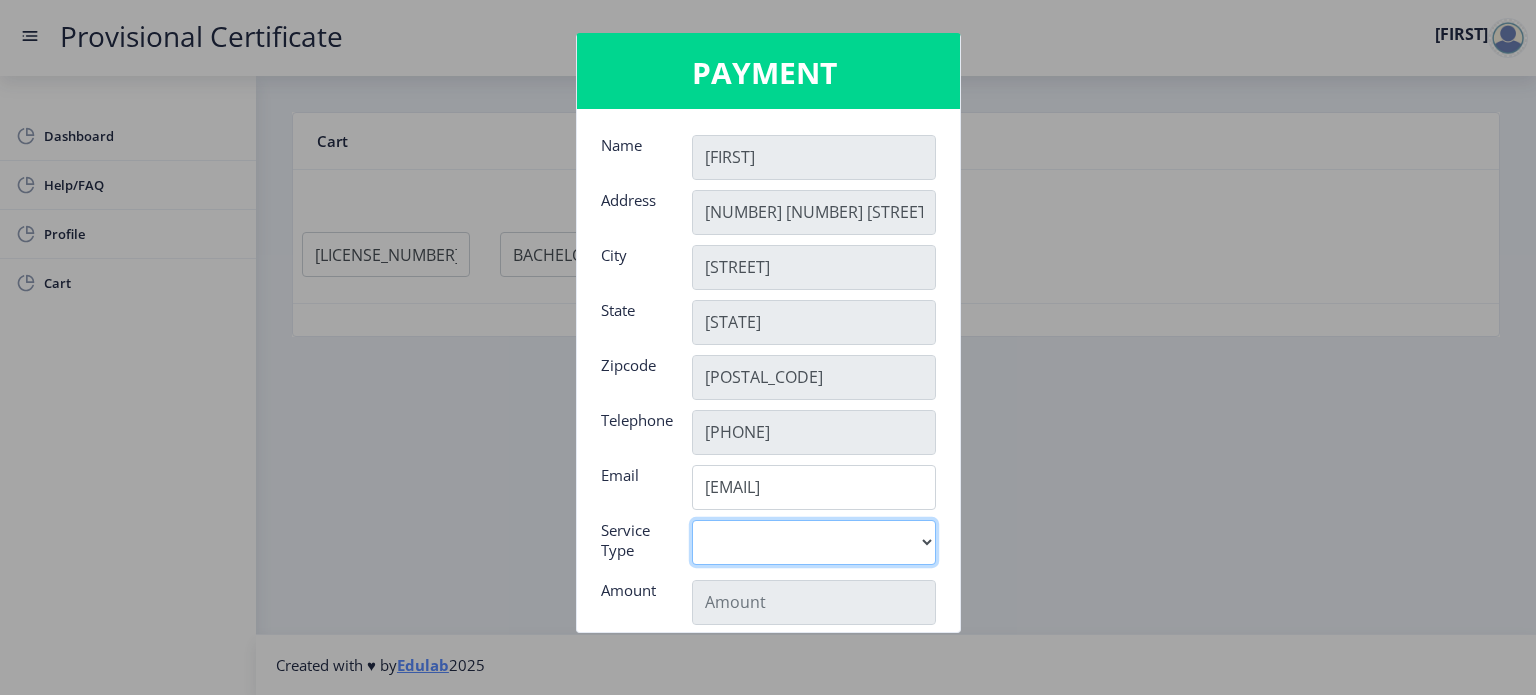 select on "old" 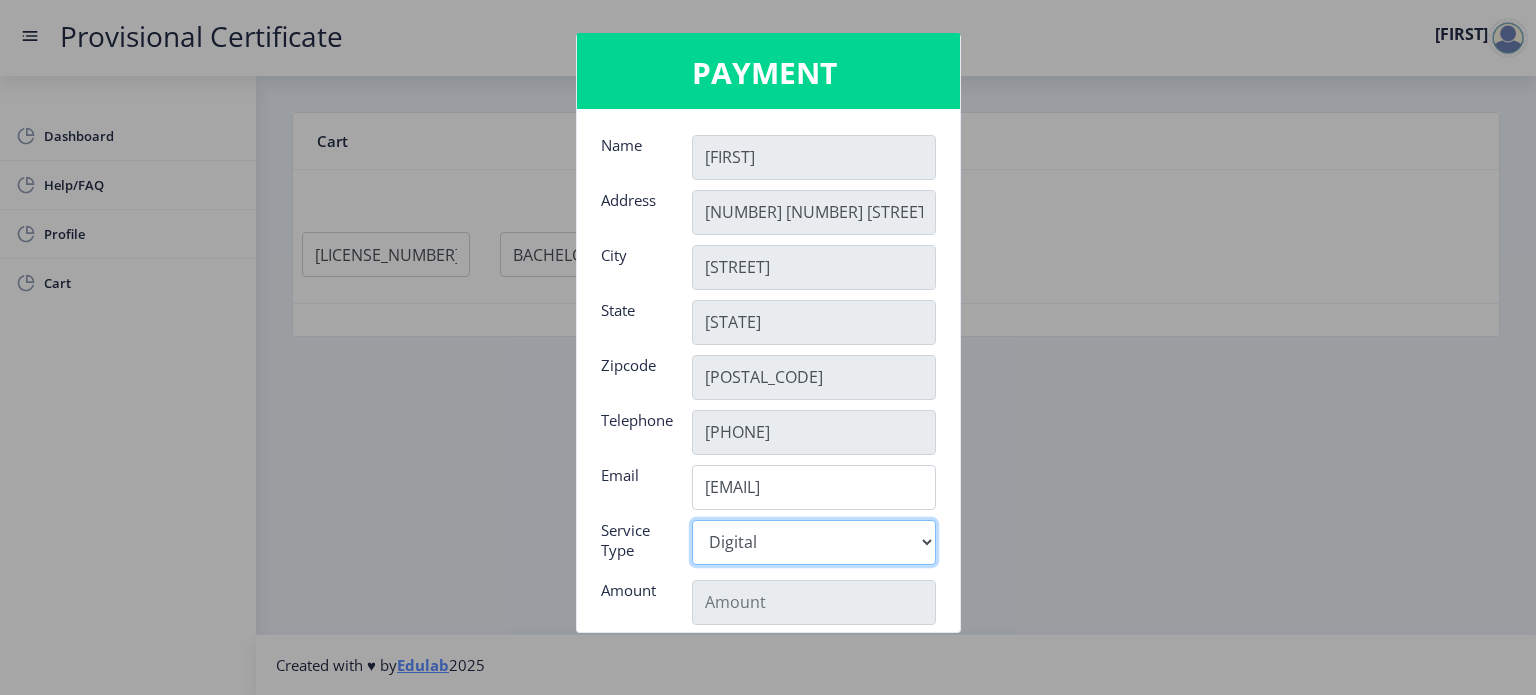 click on "Digital" at bounding box center [814, 542] 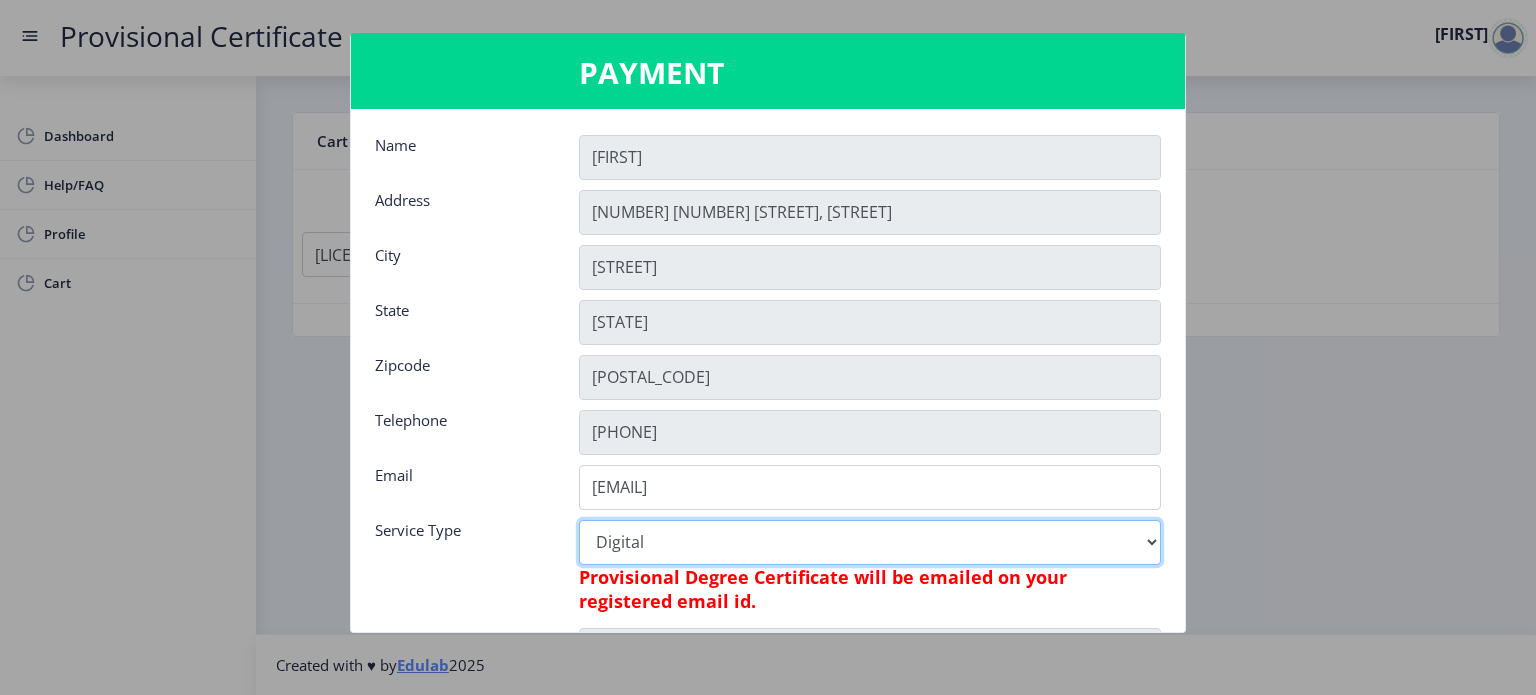 type on "795" 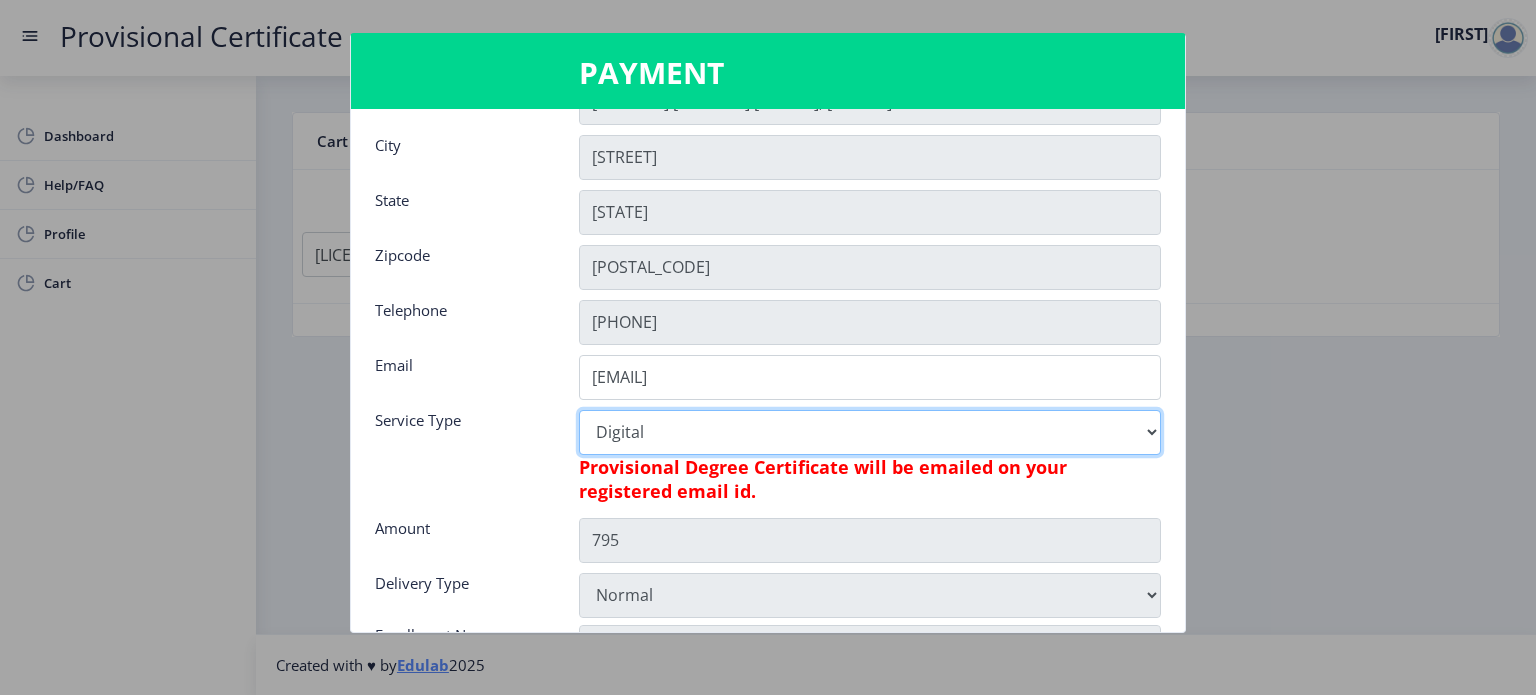 scroll, scrollTop: 70, scrollLeft: 0, axis: vertical 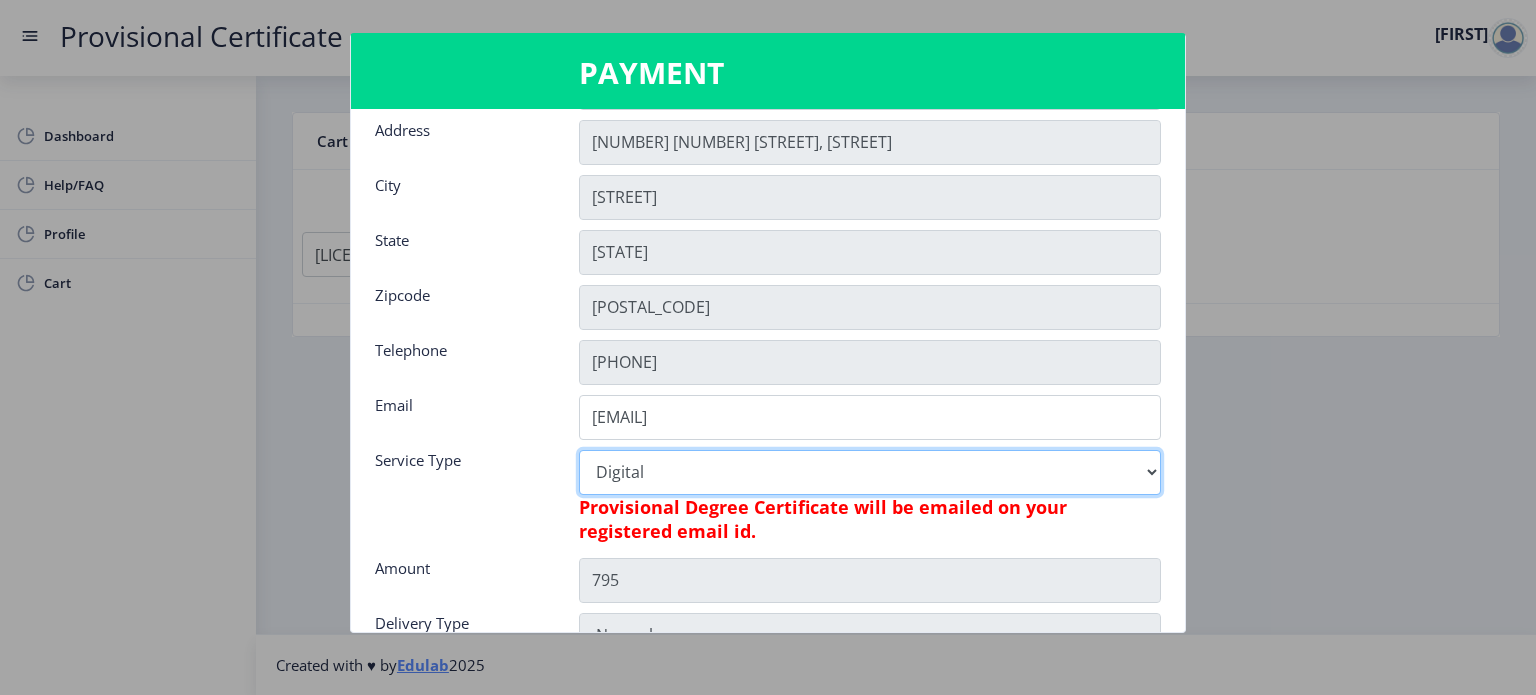 click on "Digital" at bounding box center (870, 472) 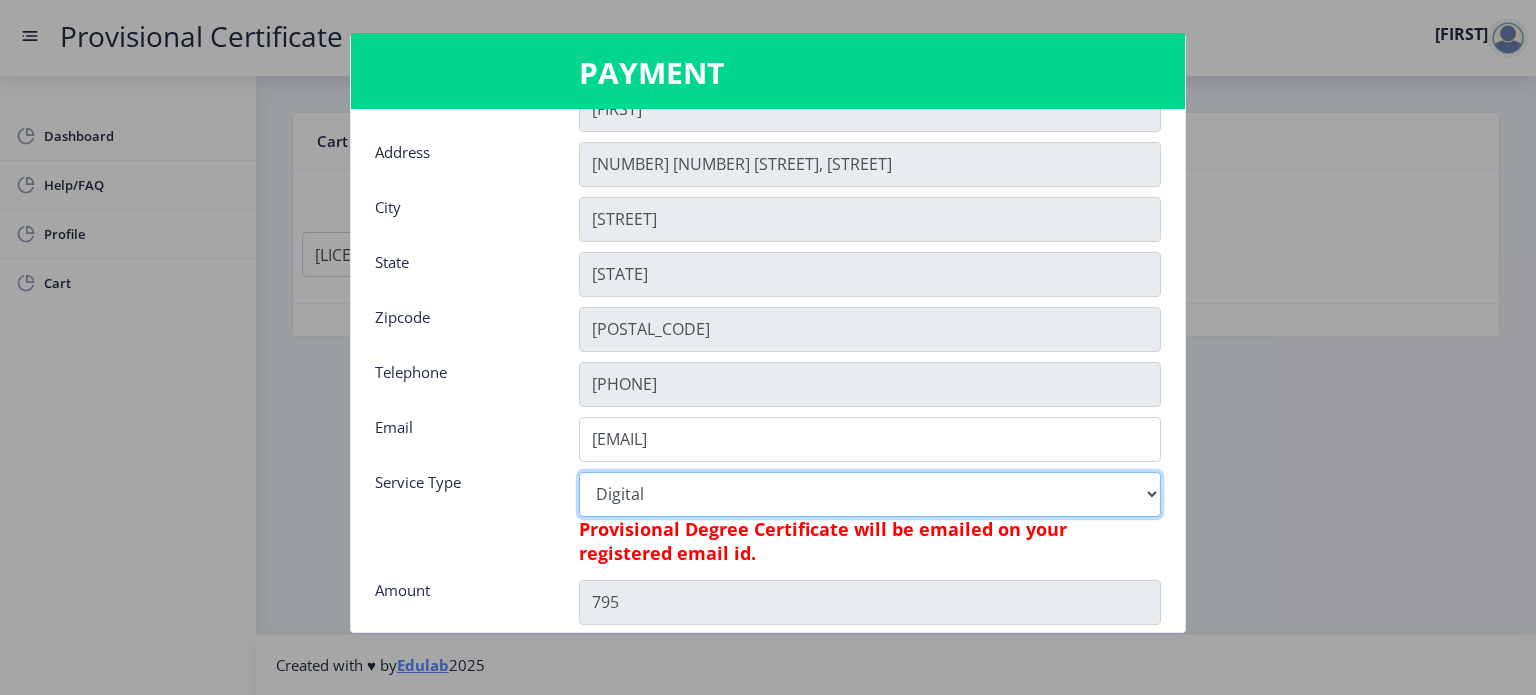 scroll, scrollTop: 364, scrollLeft: 0, axis: vertical 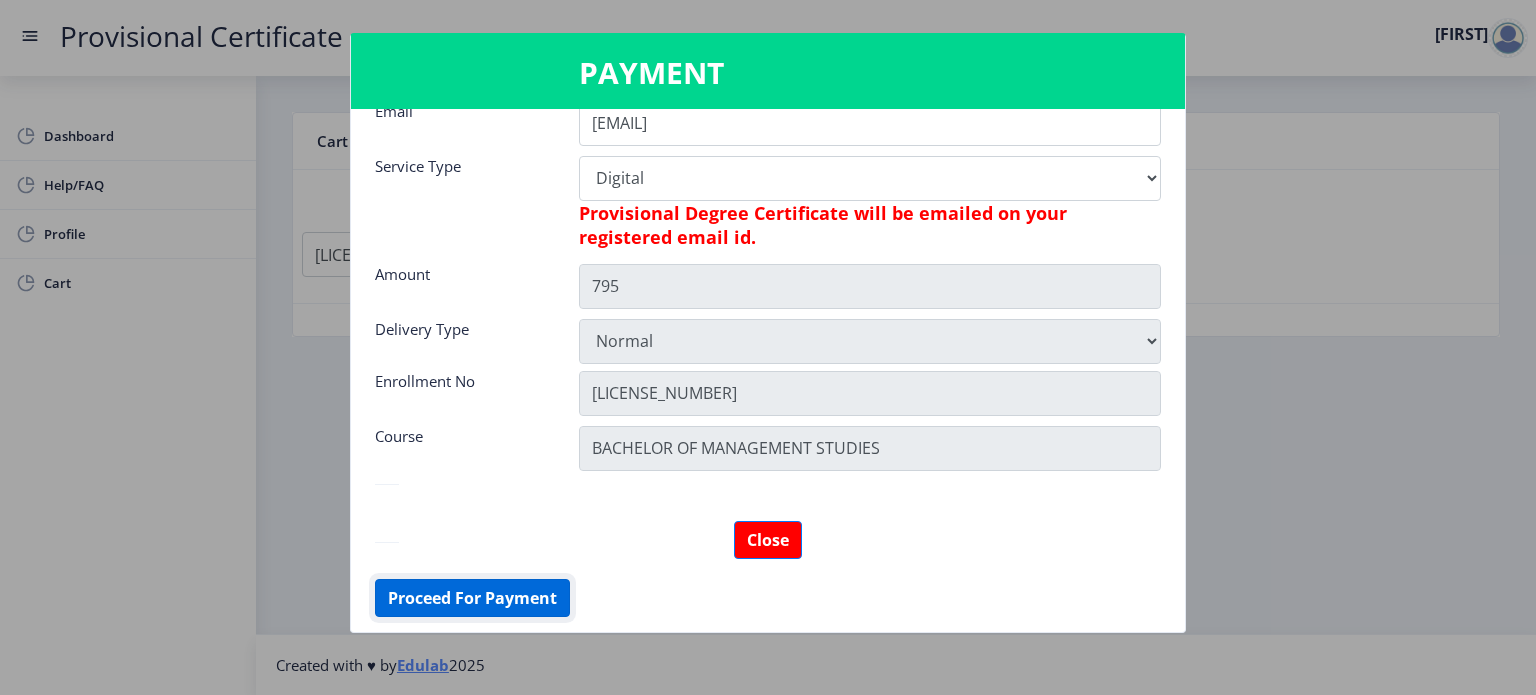 click on "Proceed For Payment" 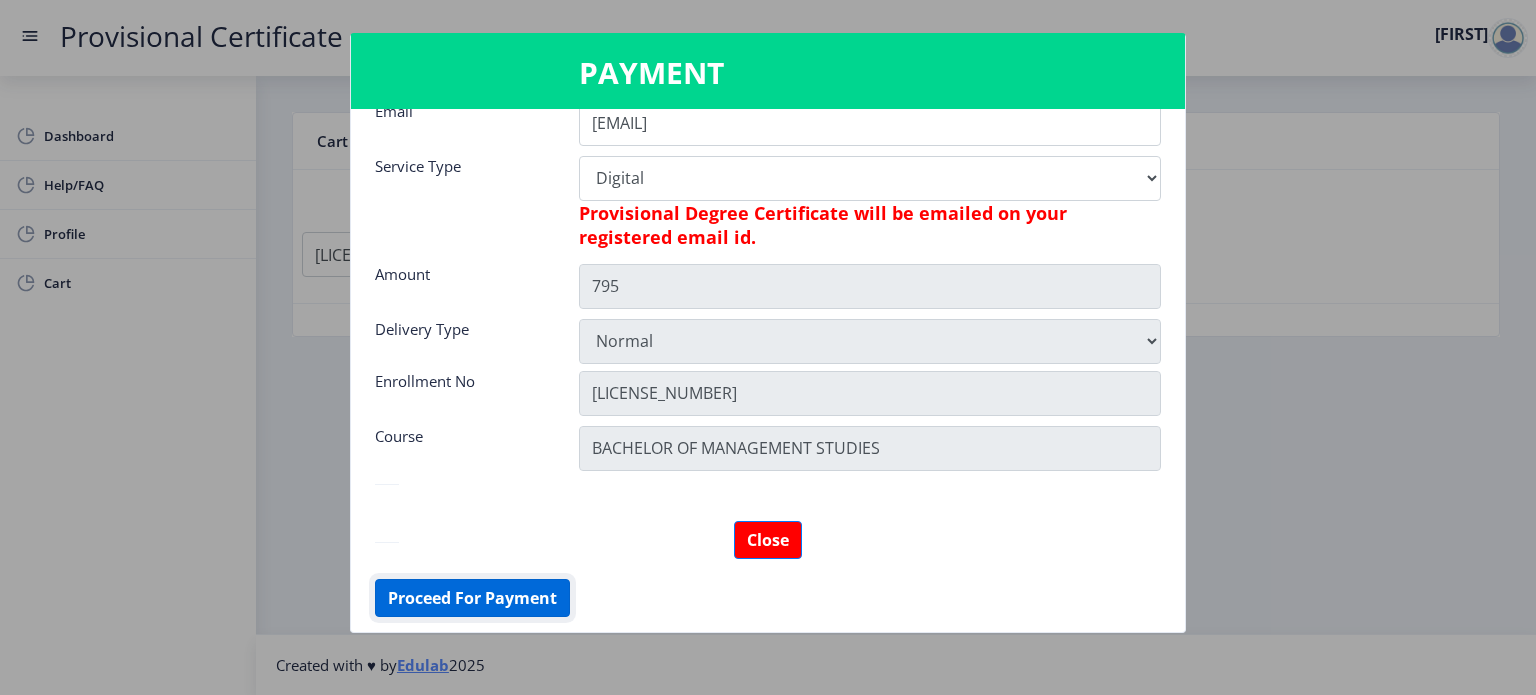 click on "Proceed For Payment" 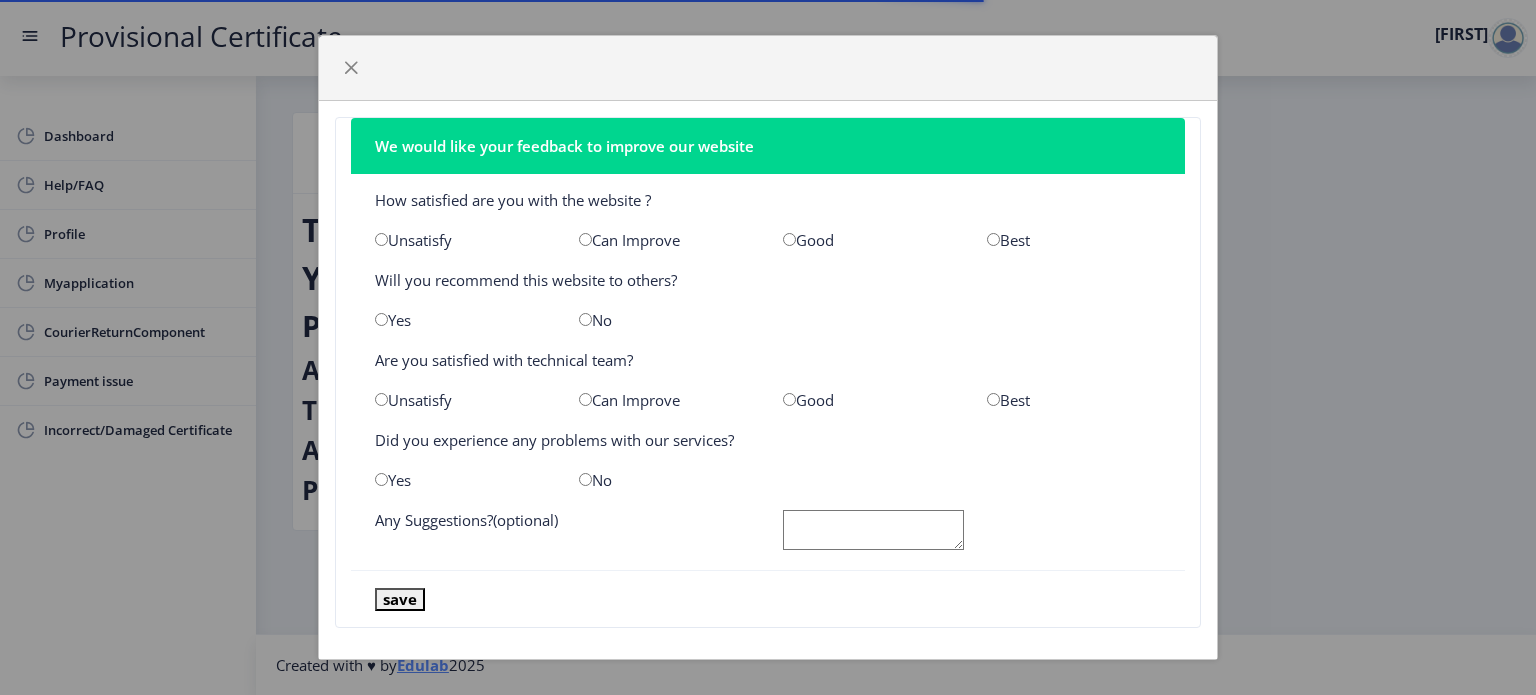 scroll, scrollTop: 0, scrollLeft: 0, axis: both 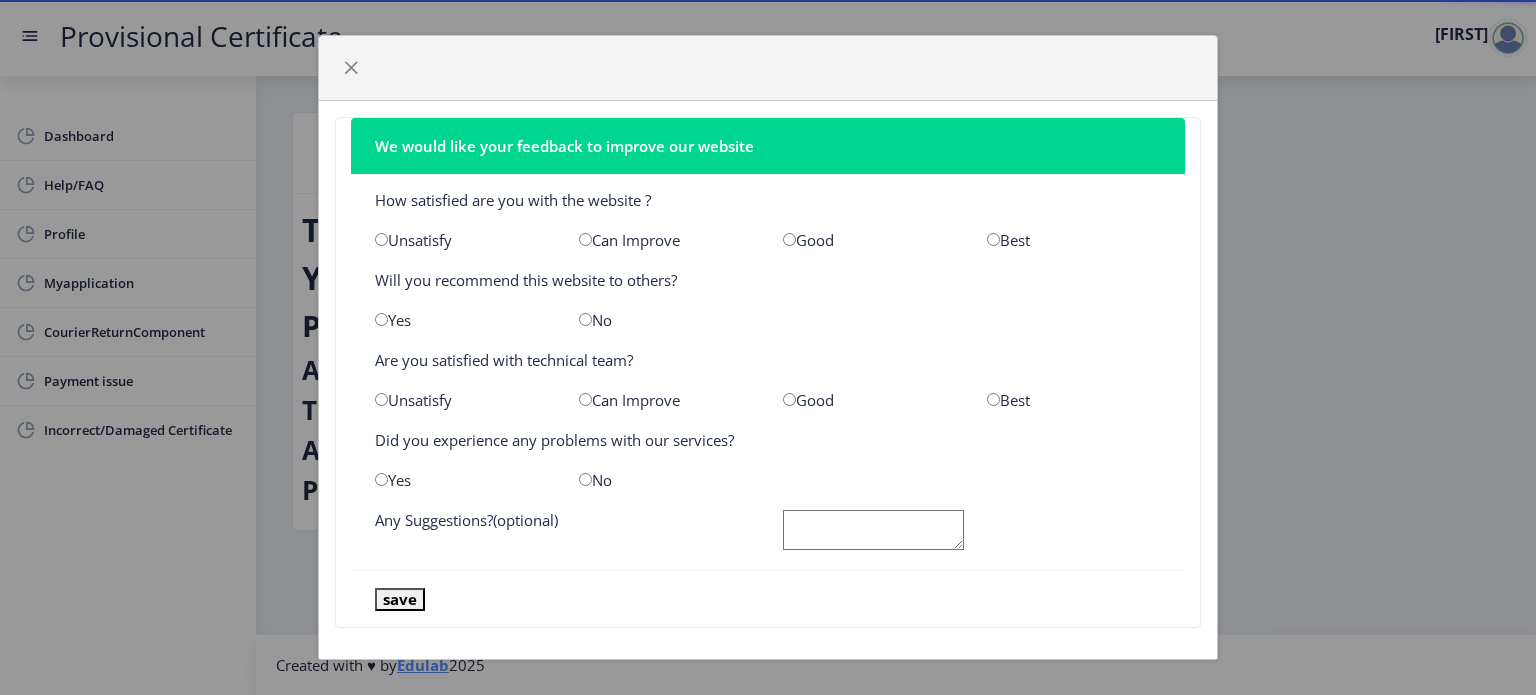 click at bounding box center (789, 239) 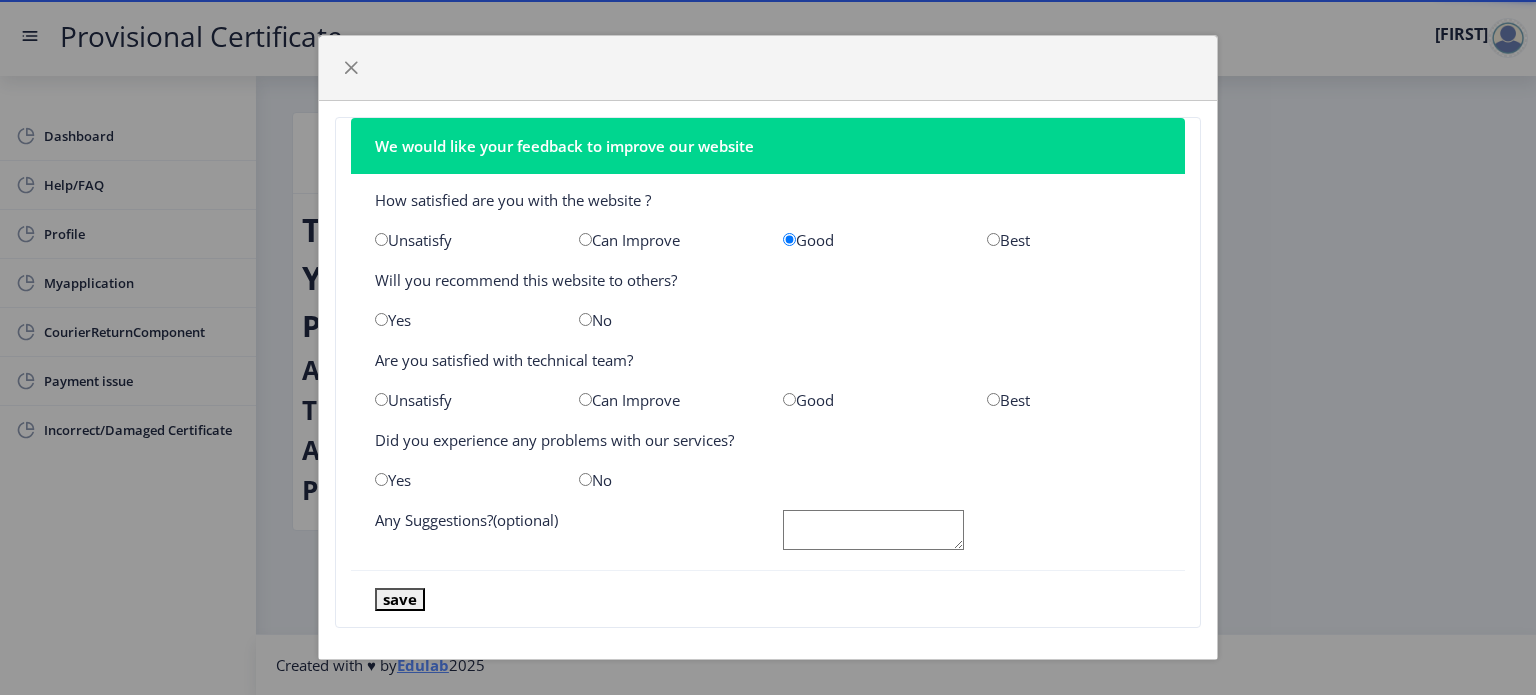 click at bounding box center (381, 319) 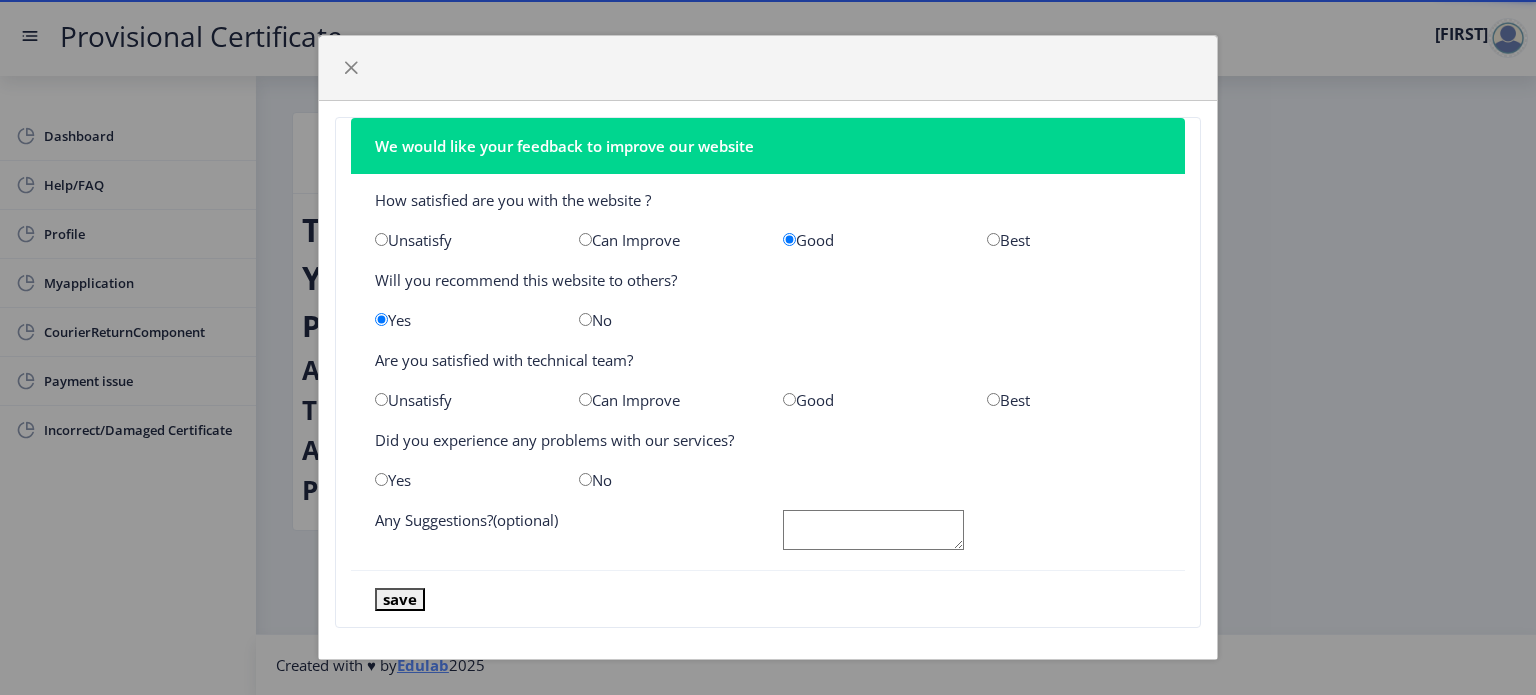 click at bounding box center [789, 399] 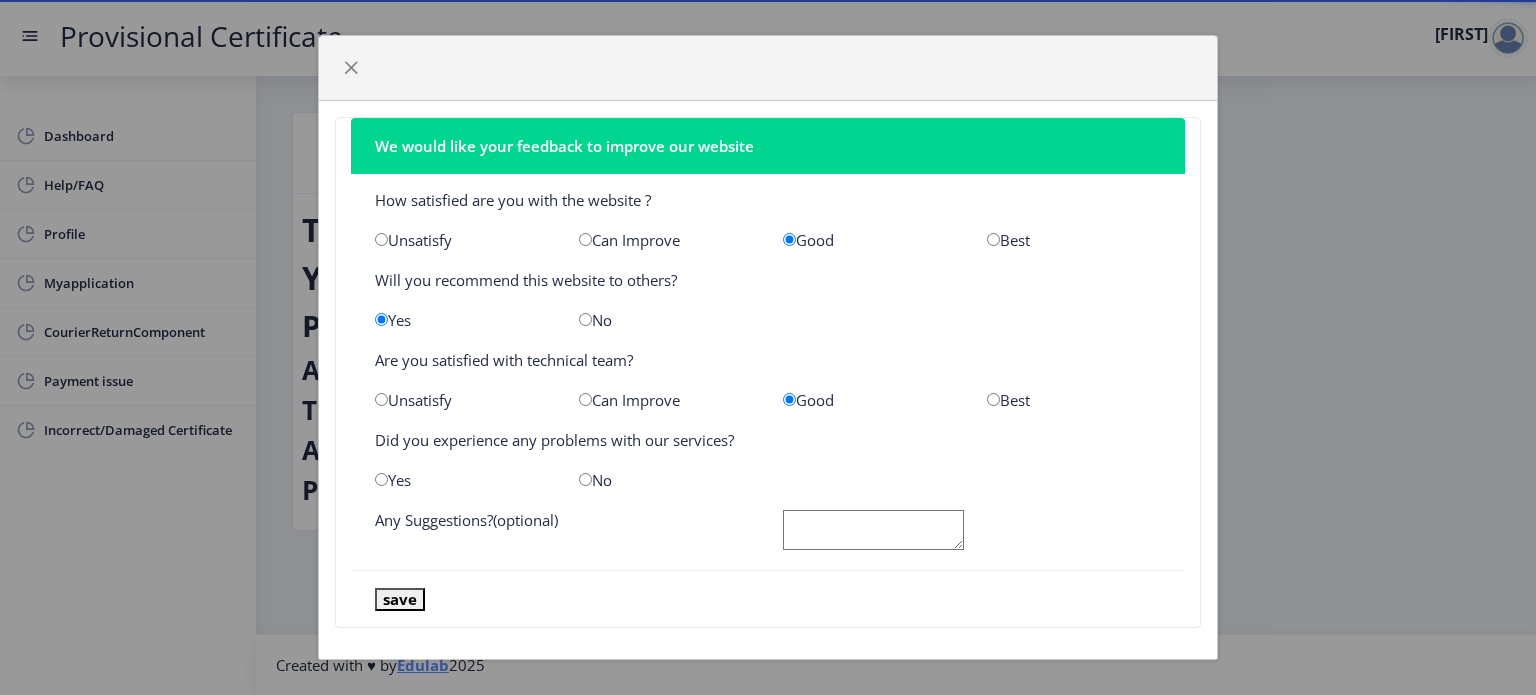 click at bounding box center (585, 479) 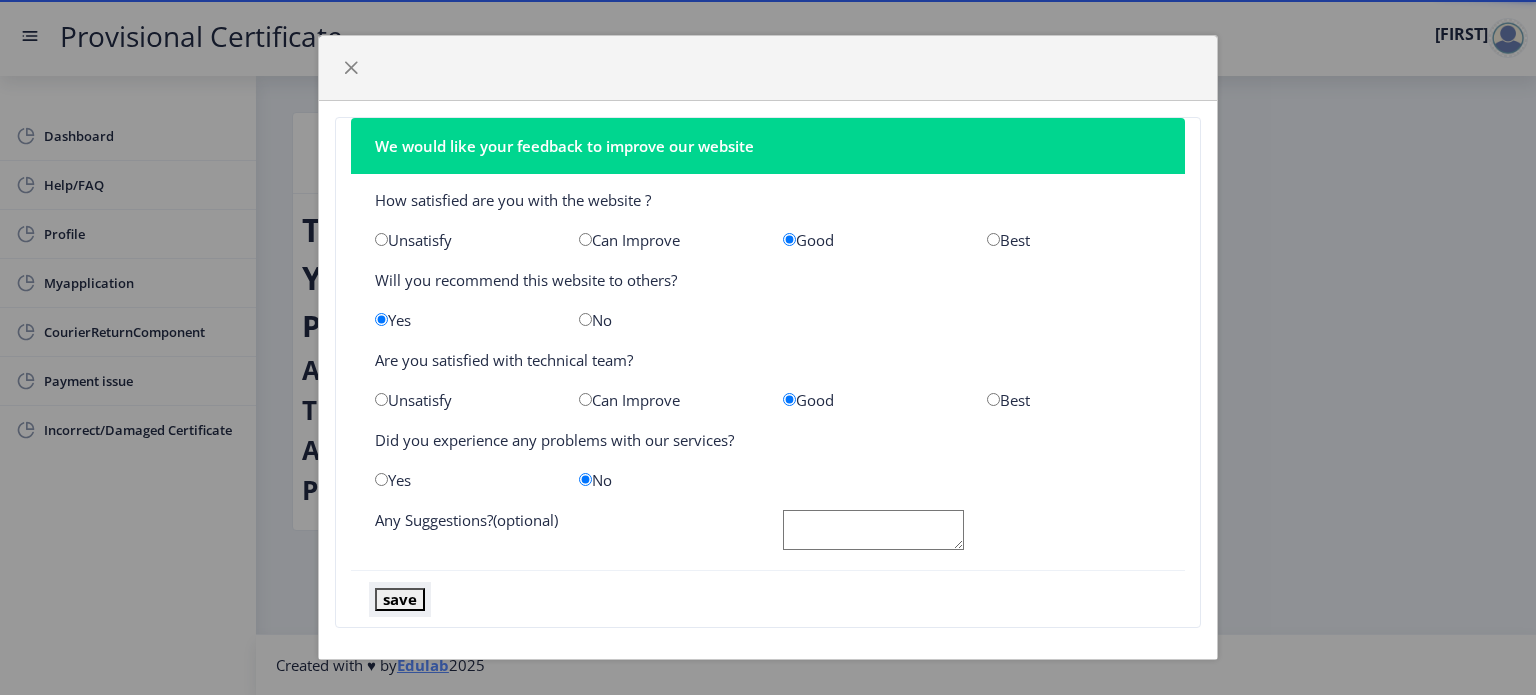 click on "save" 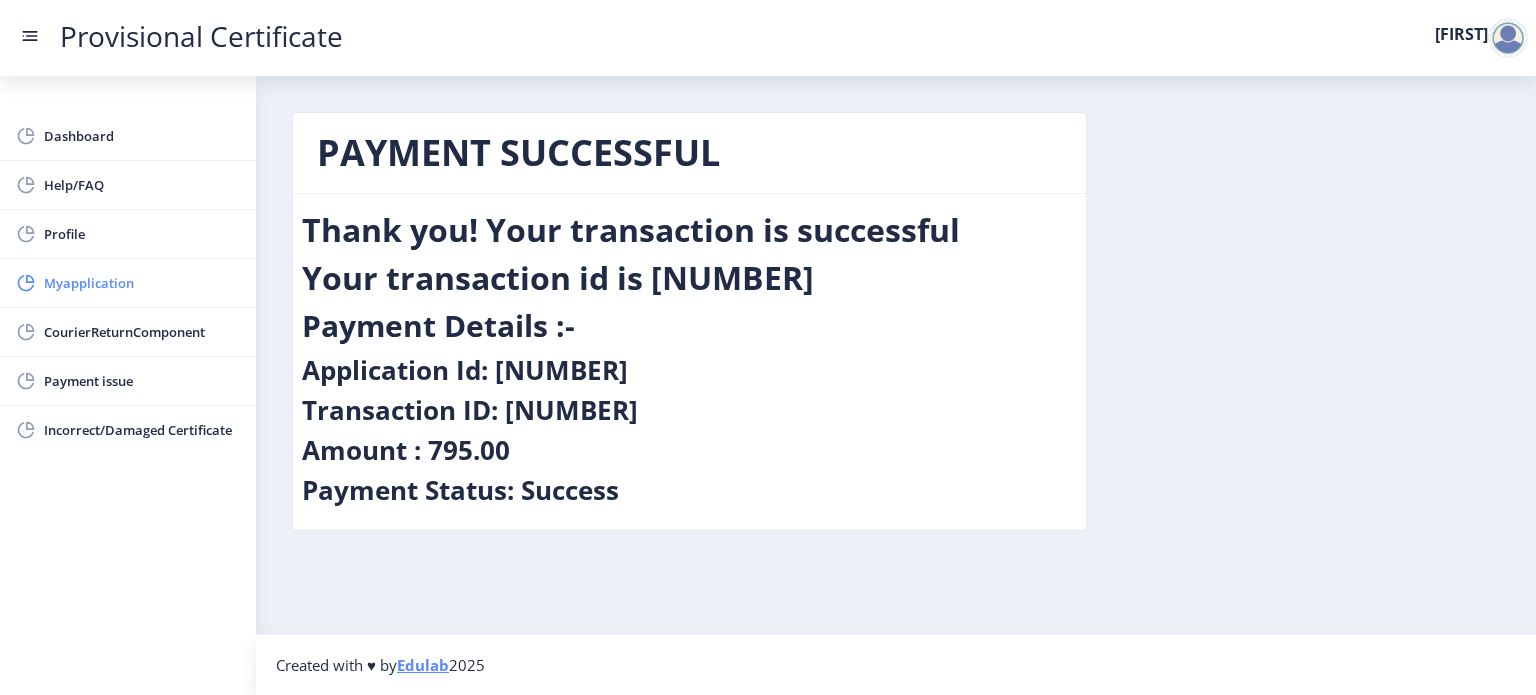 click on "Myapplication" 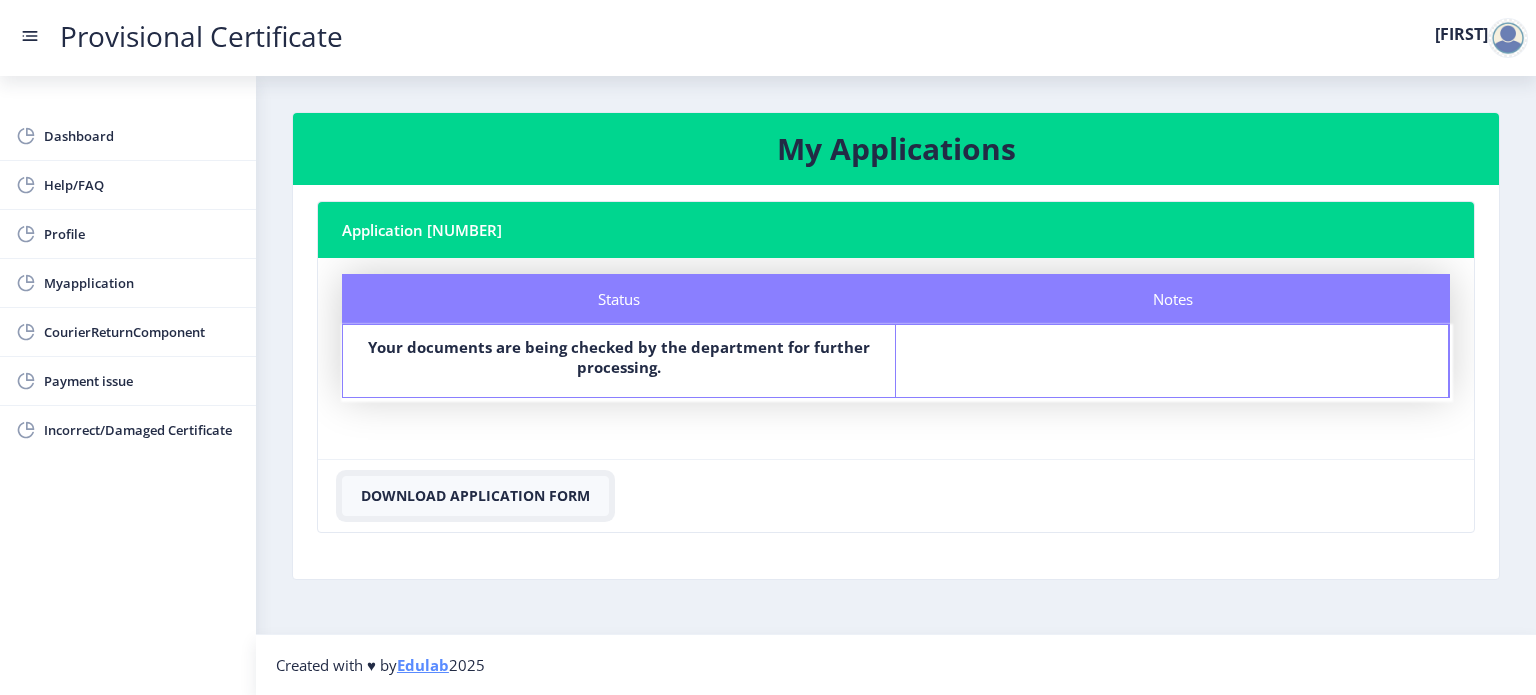 click on "Download Application Form" 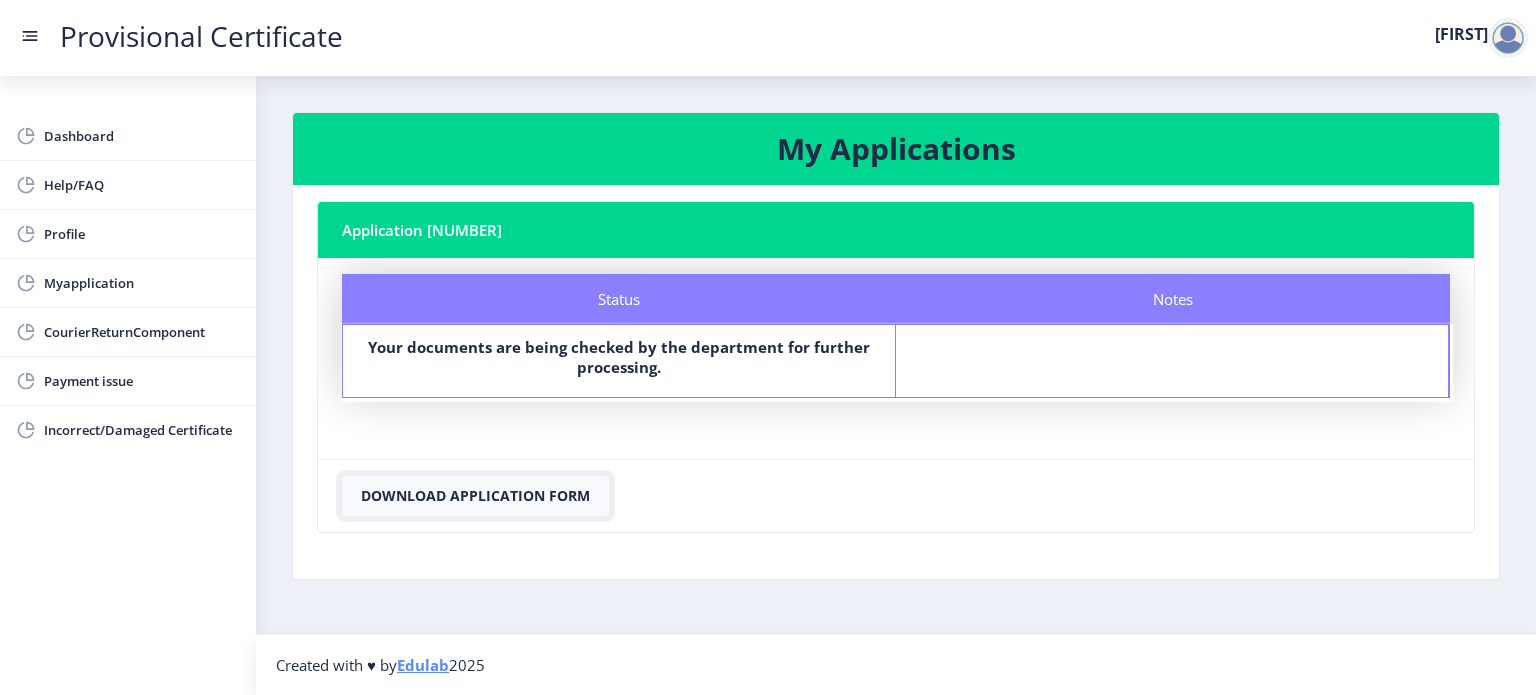 click on "Download Application Form" 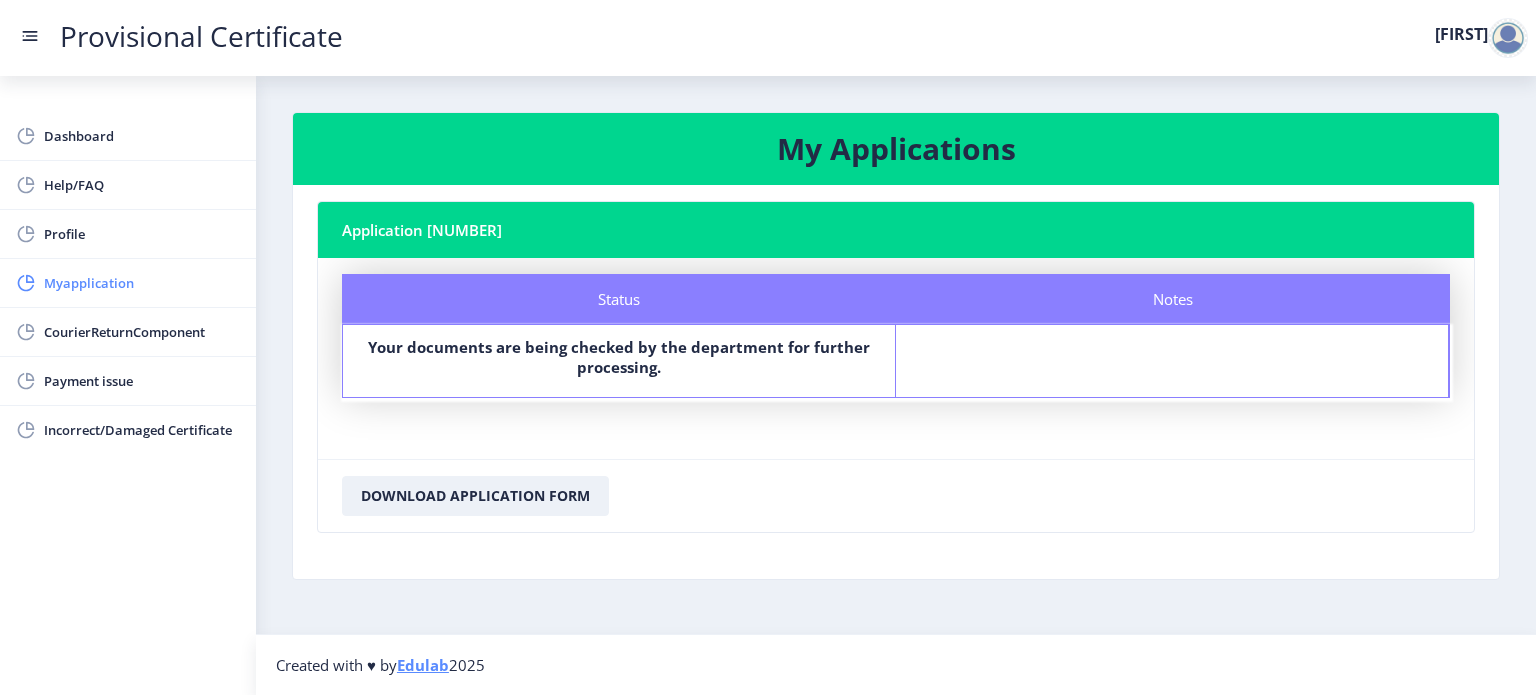click on "Myapplication" 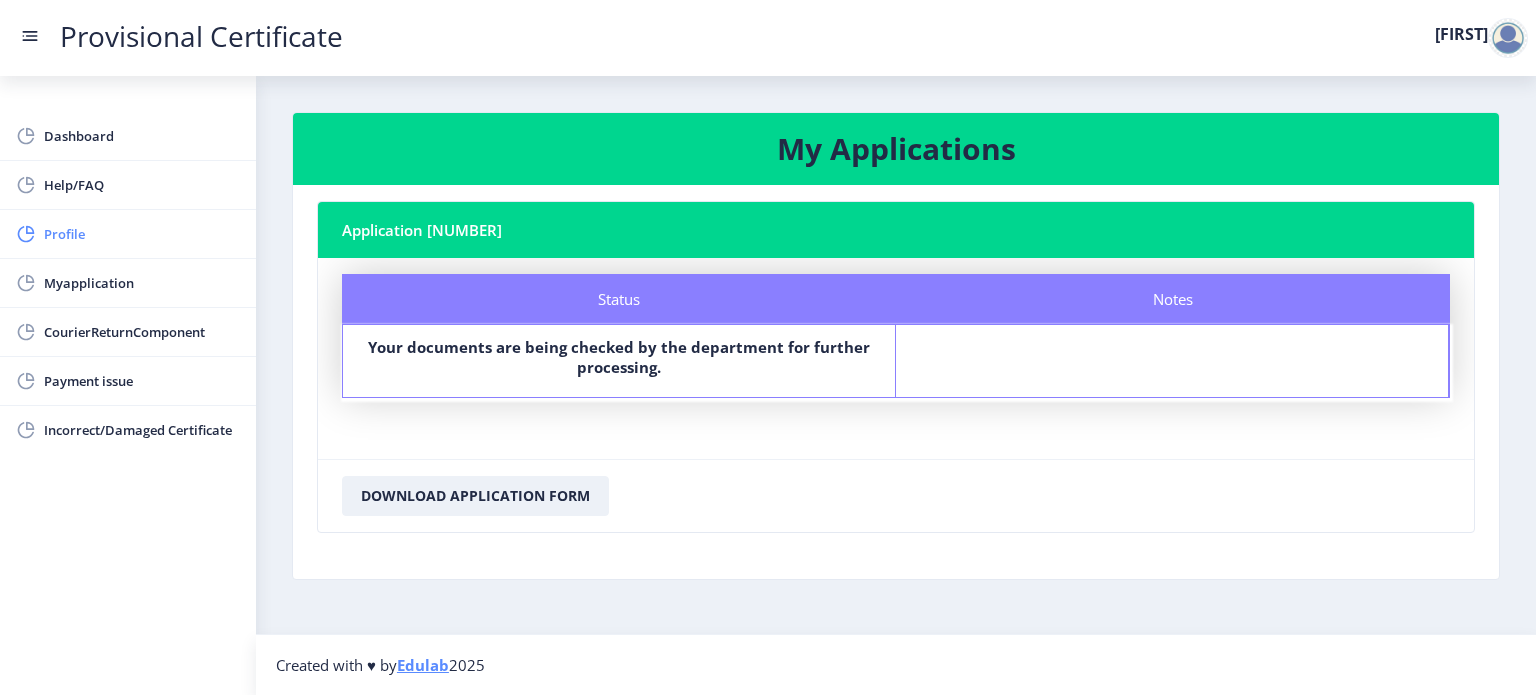click on "Profile" 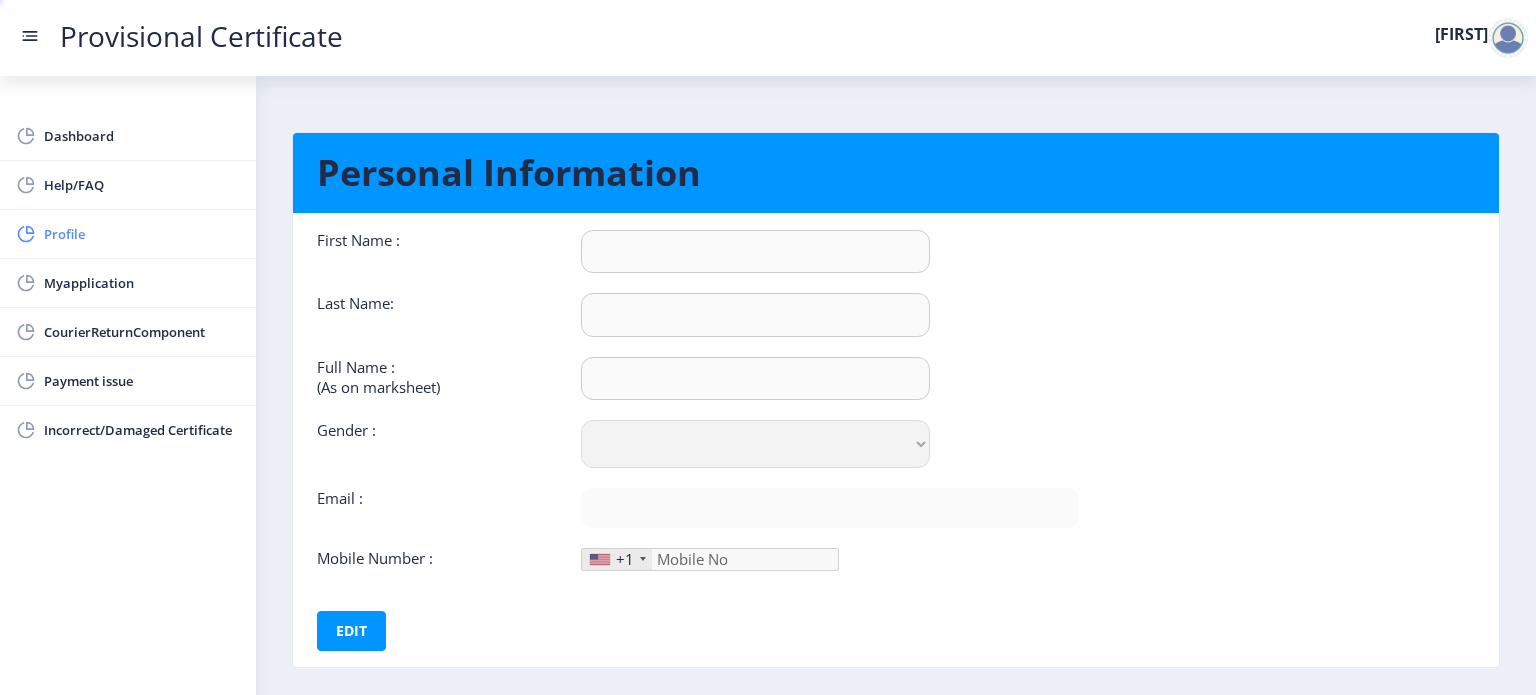 type on "[FIRST]" 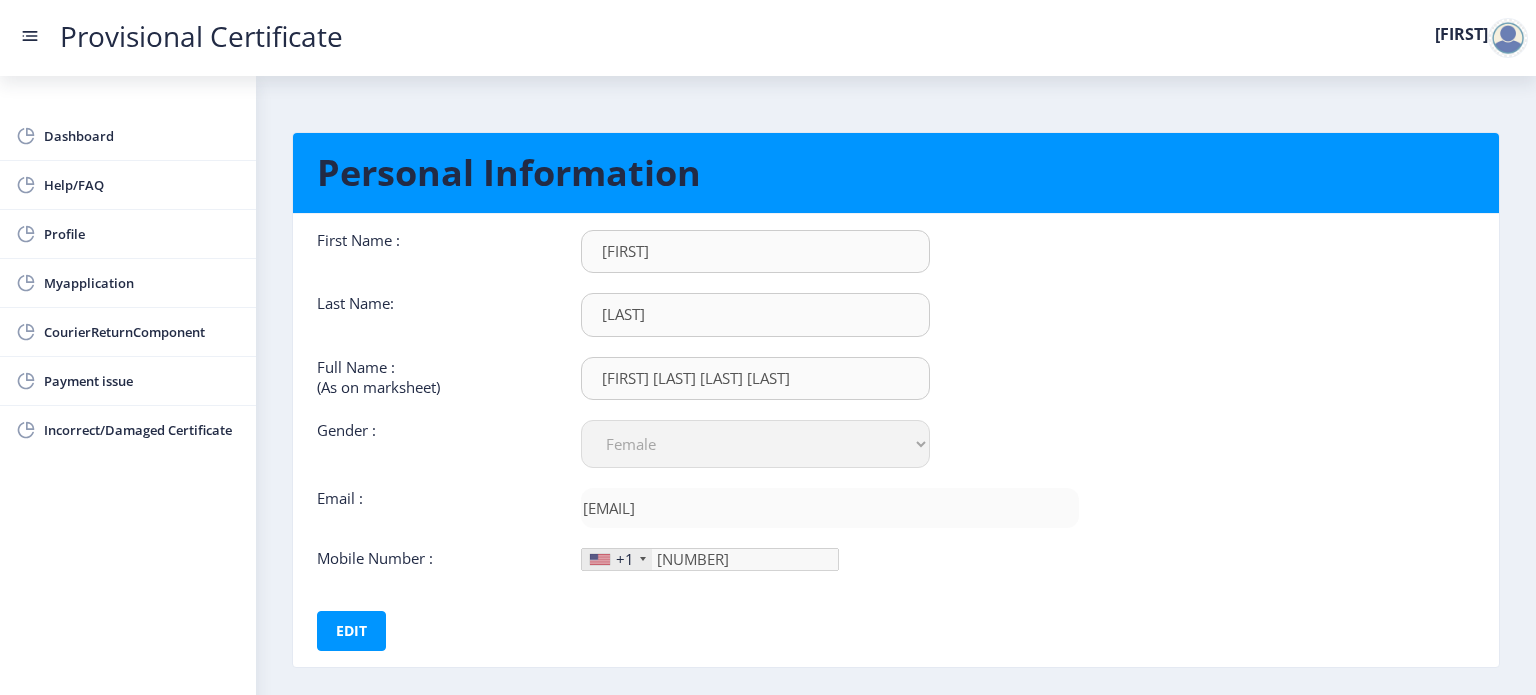 scroll, scrollTop: 92, scrollLeft: 0, axis: vertical 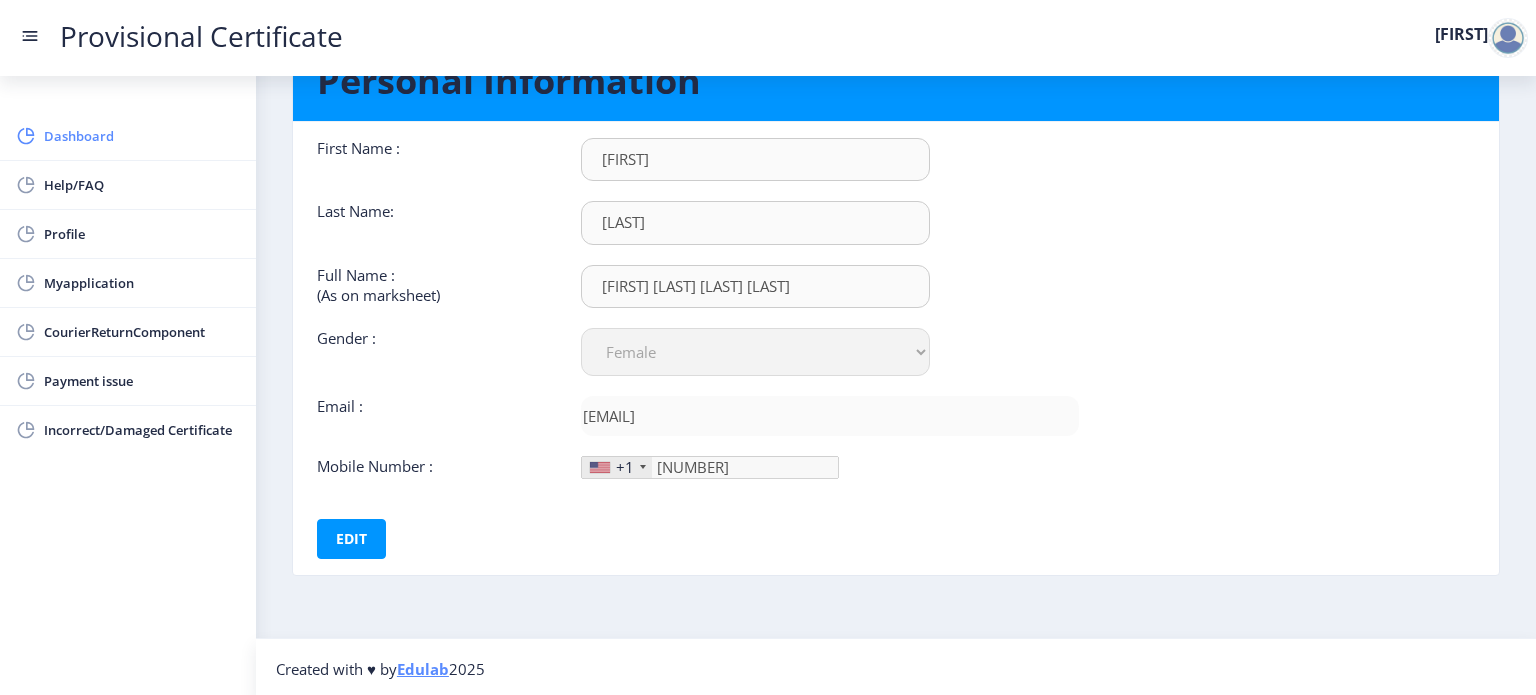 click on "Dashboard" 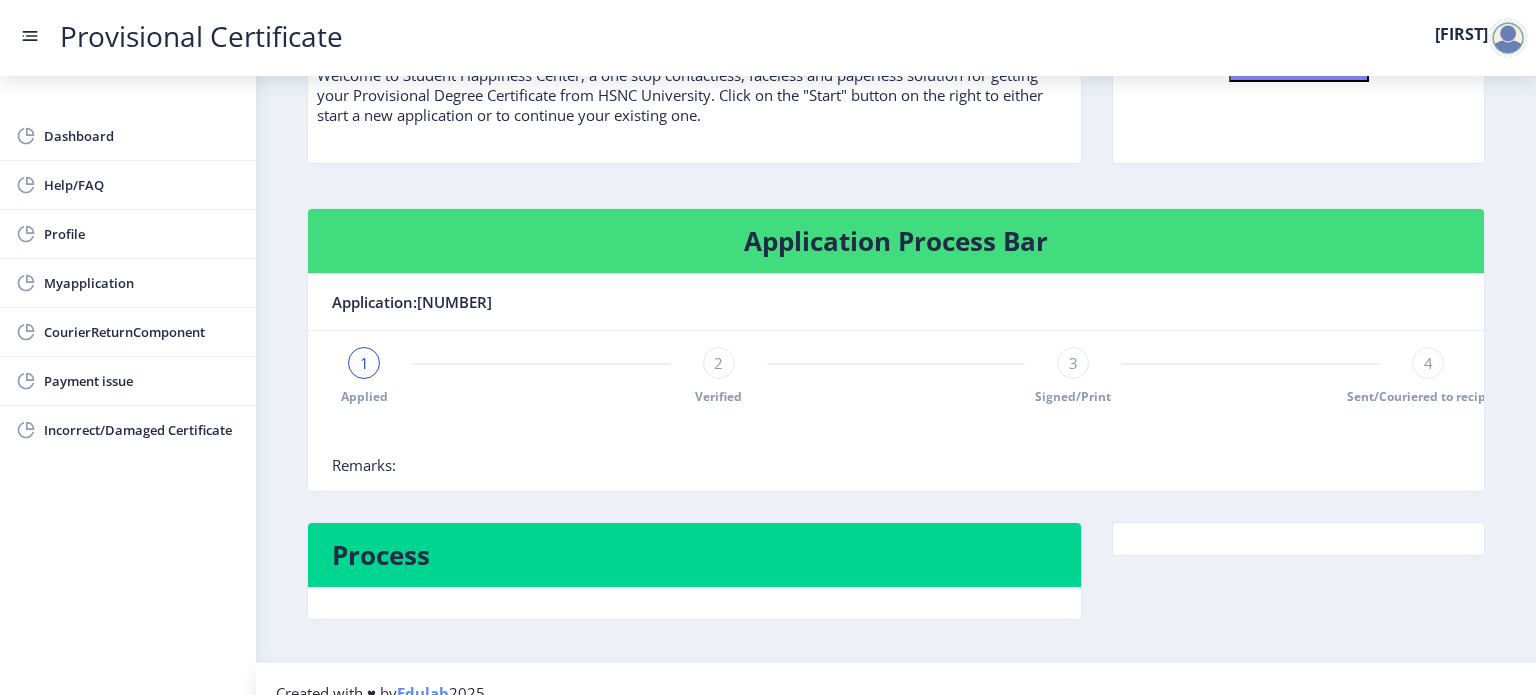 scroll, scrollTop: 199, scrollLeft: 0, axis: vertical 